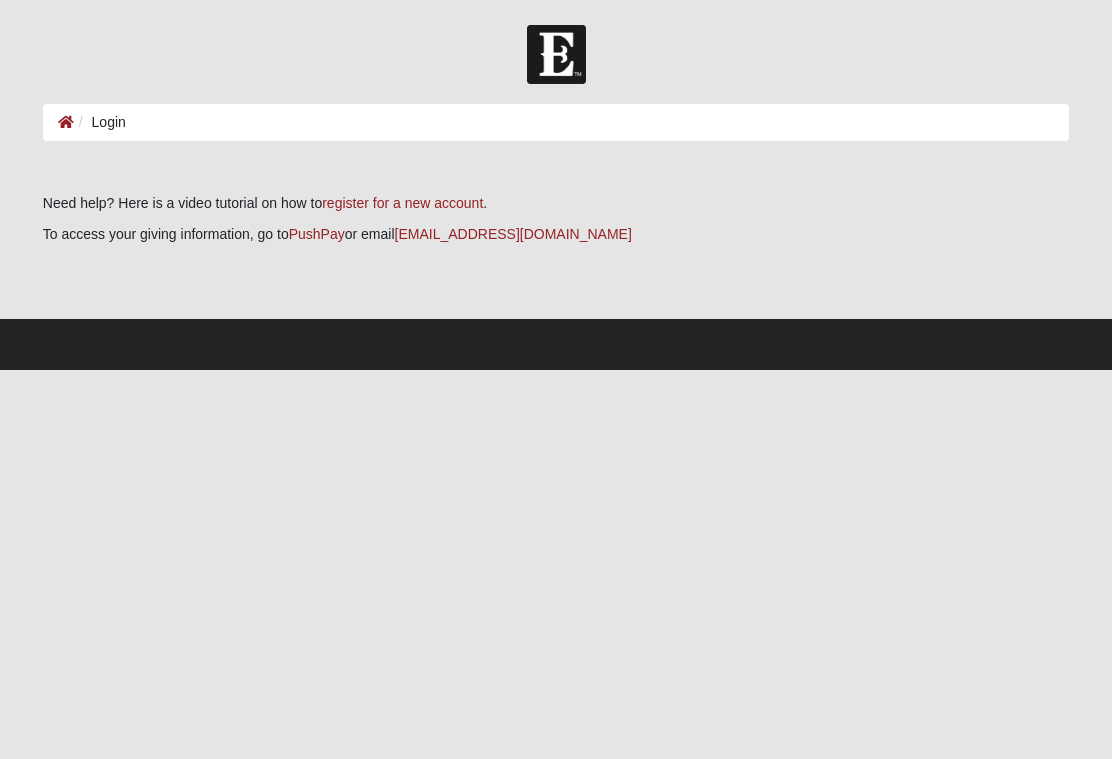 scroll, scrollTop: 0, scrollLeft: 0, axis: both 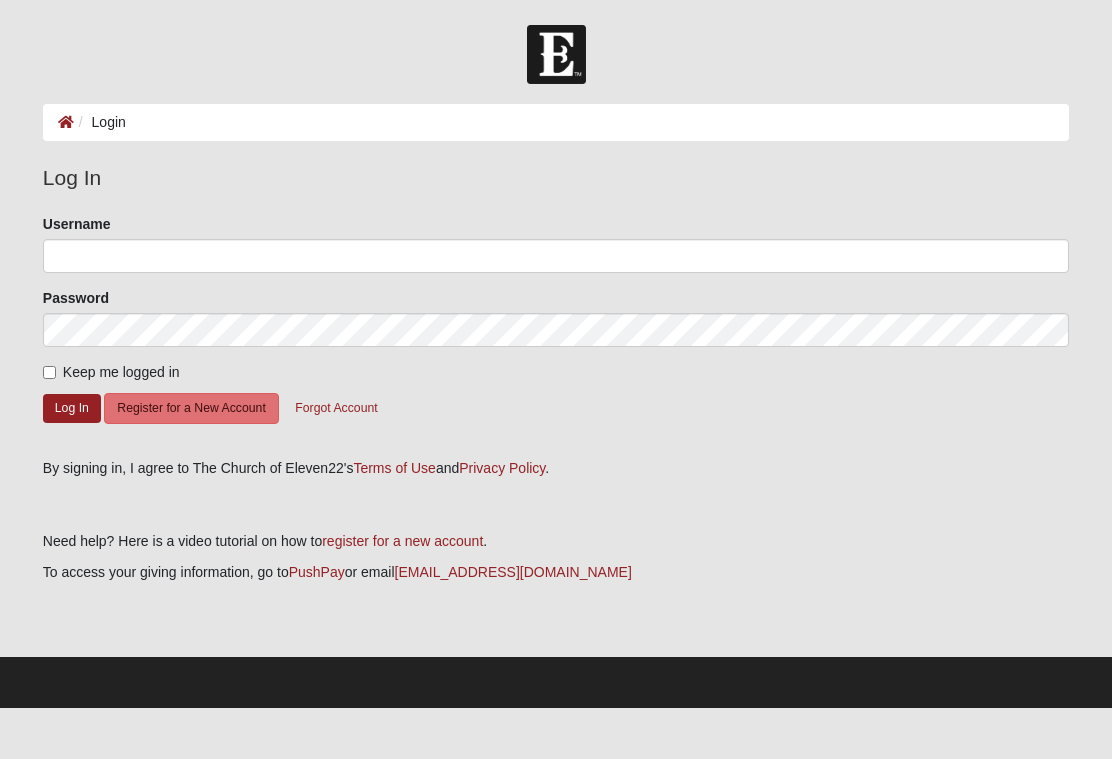 click on "Register for a New Account" 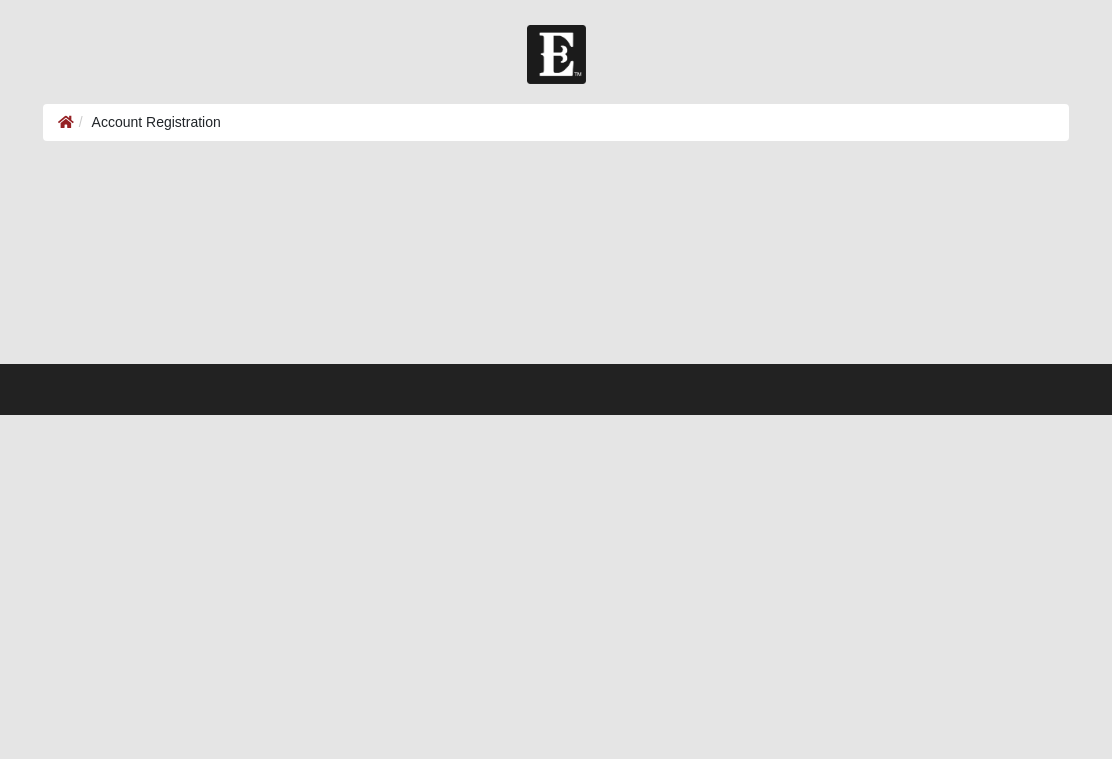 scroll, scrollTop: 0, scrollLeft: 0, axis: both 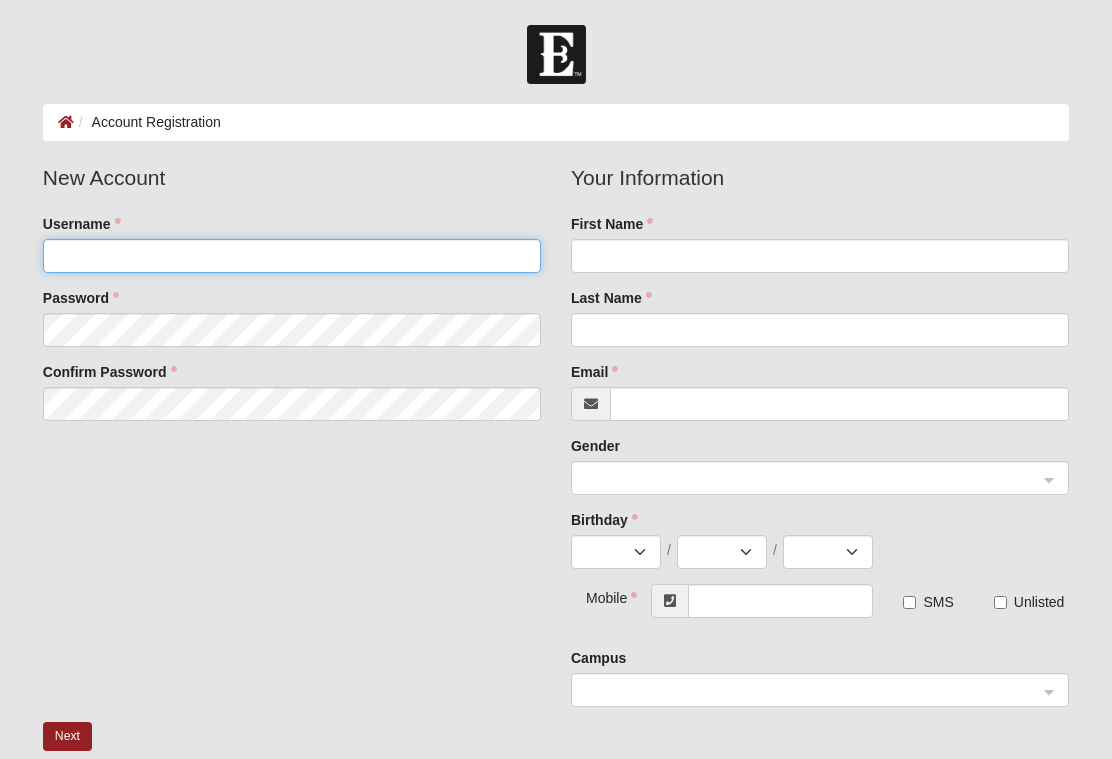 click on "Username" 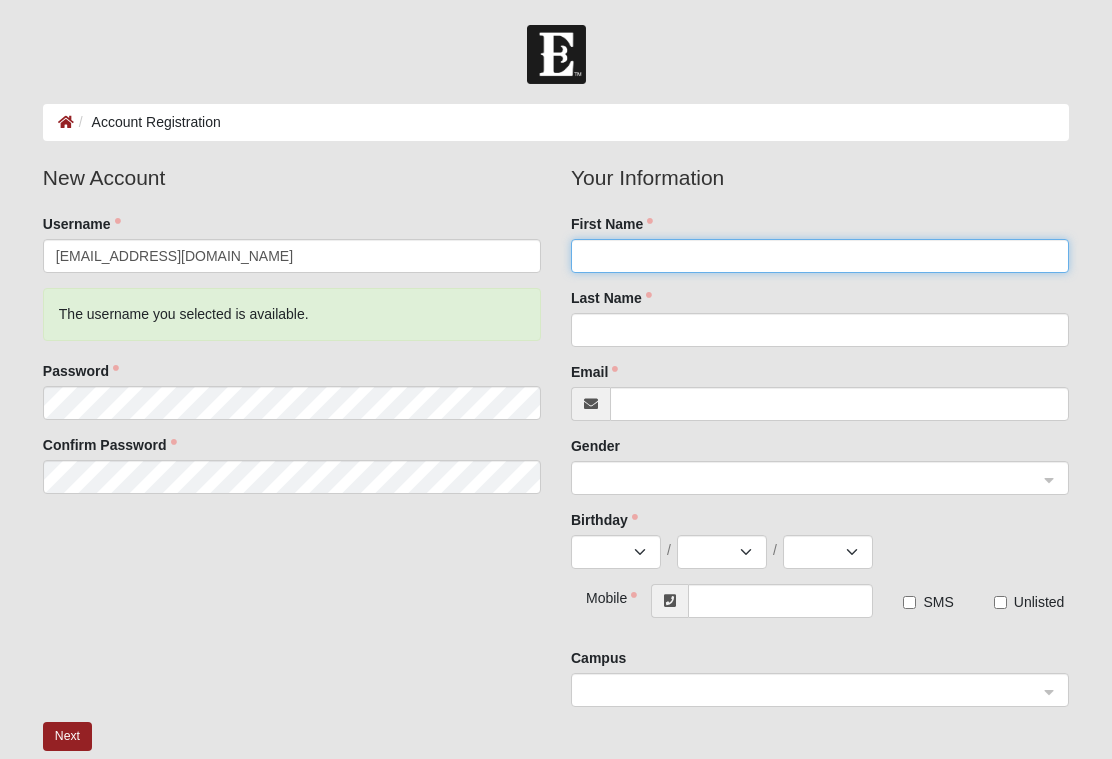 click on "First Name" 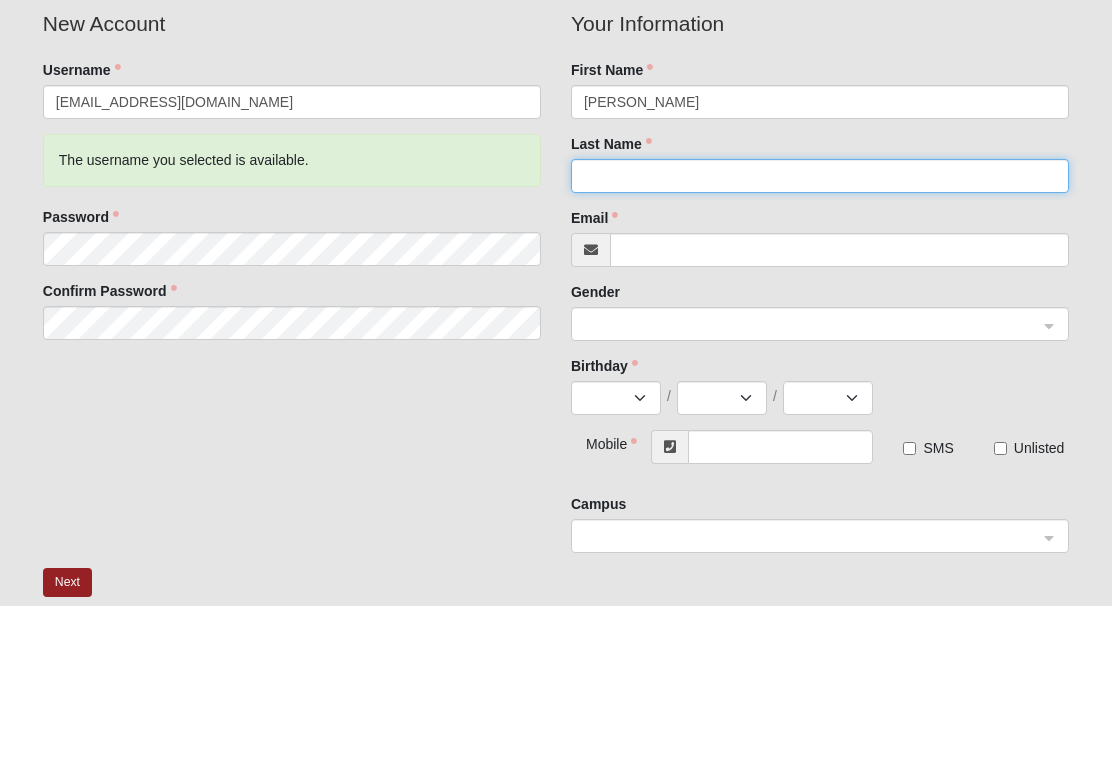 type on "[PERSON_NAME]" 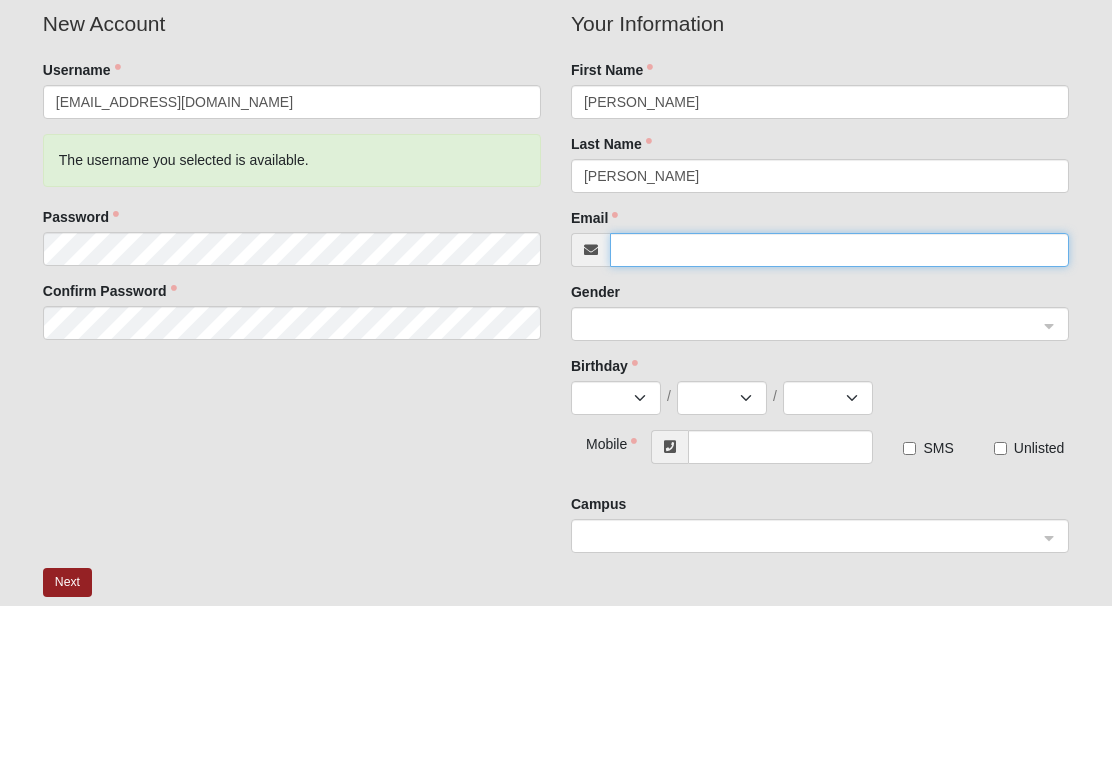 type on "[EMAIL_ADDRESS][DOMAIN_NAME]" 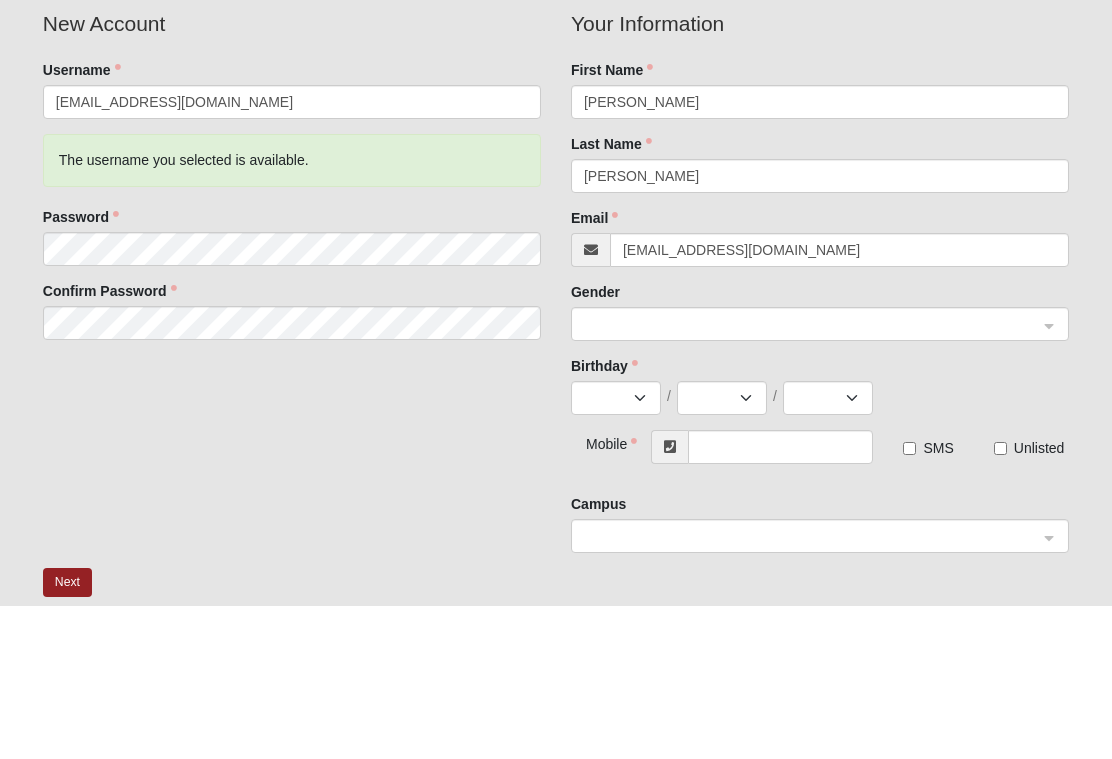 scroll, scrollTop: 154, scrollLeft: 0, axis: vertical 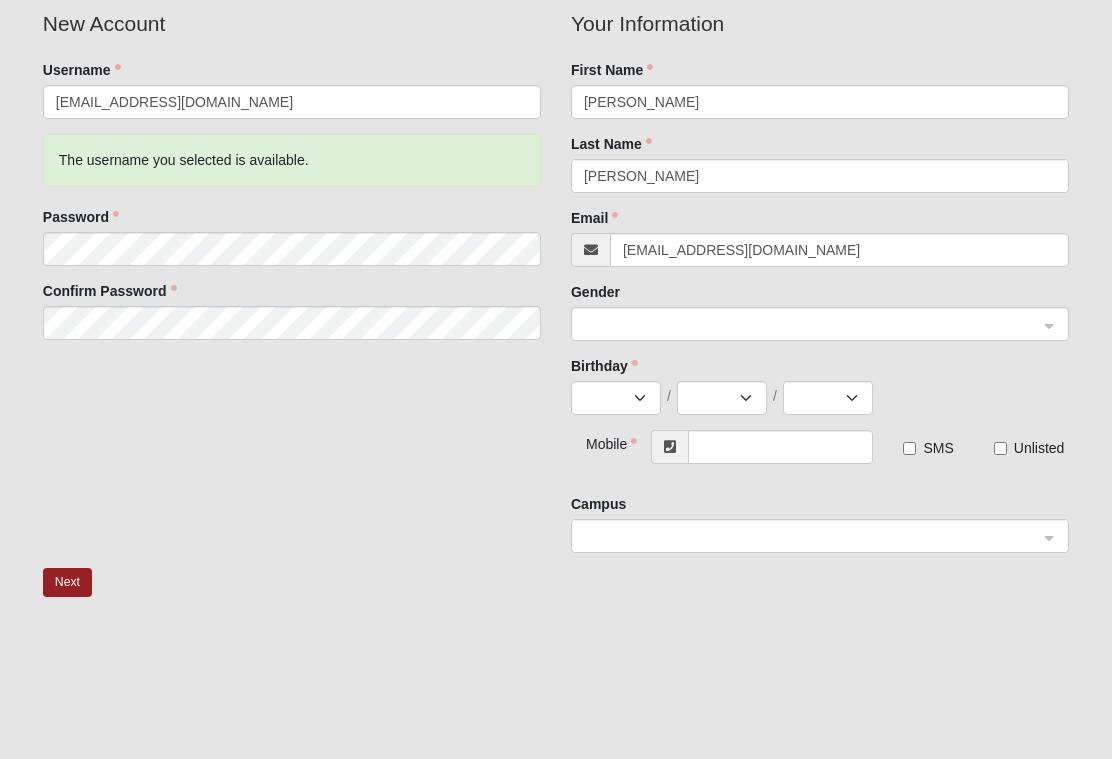 click at bounding box center [813, 323] 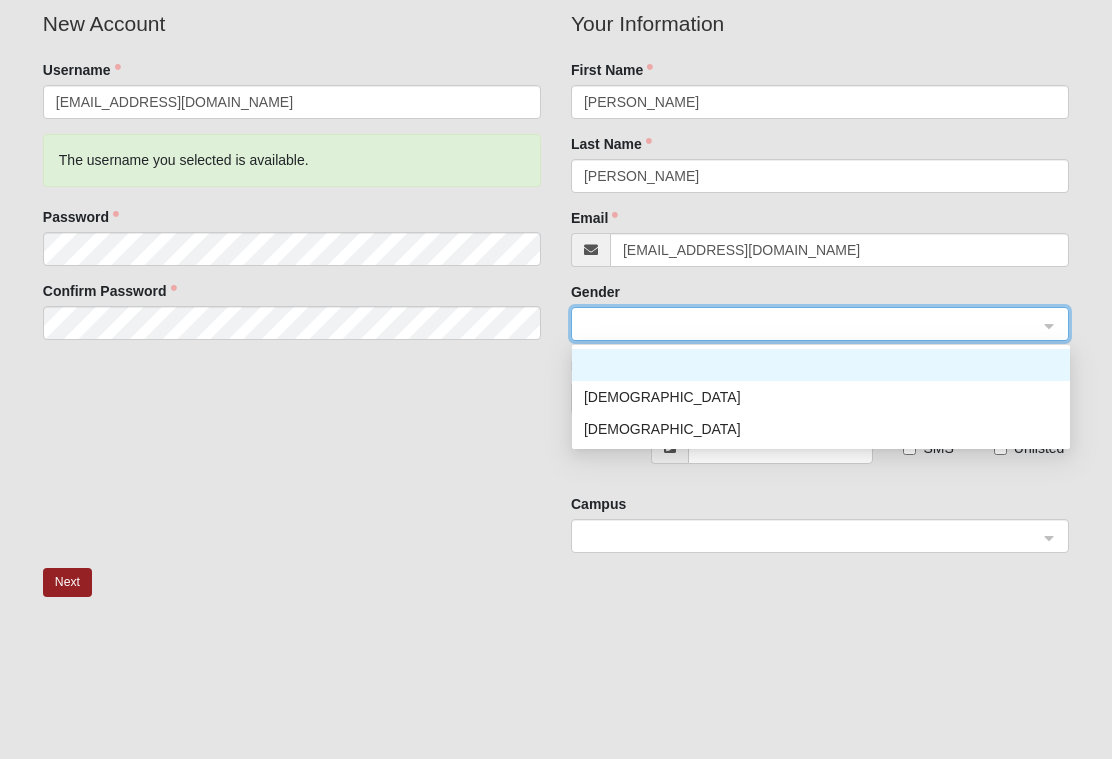 click on "[DEMOGRAPHIC_DATA]" at bounding box center (821, 429) 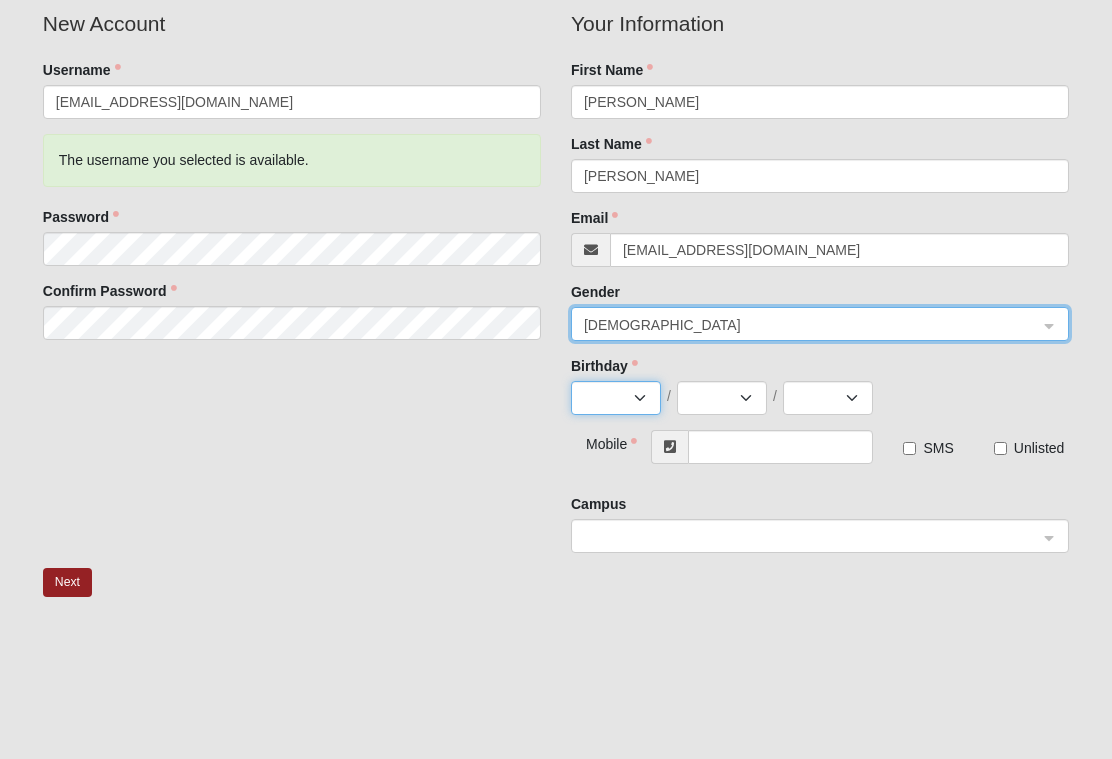 click on "Jan Feb Mar Apr May Jun Jul Aug Sep Oct Nov Dec" at bounding box center (616, 398) 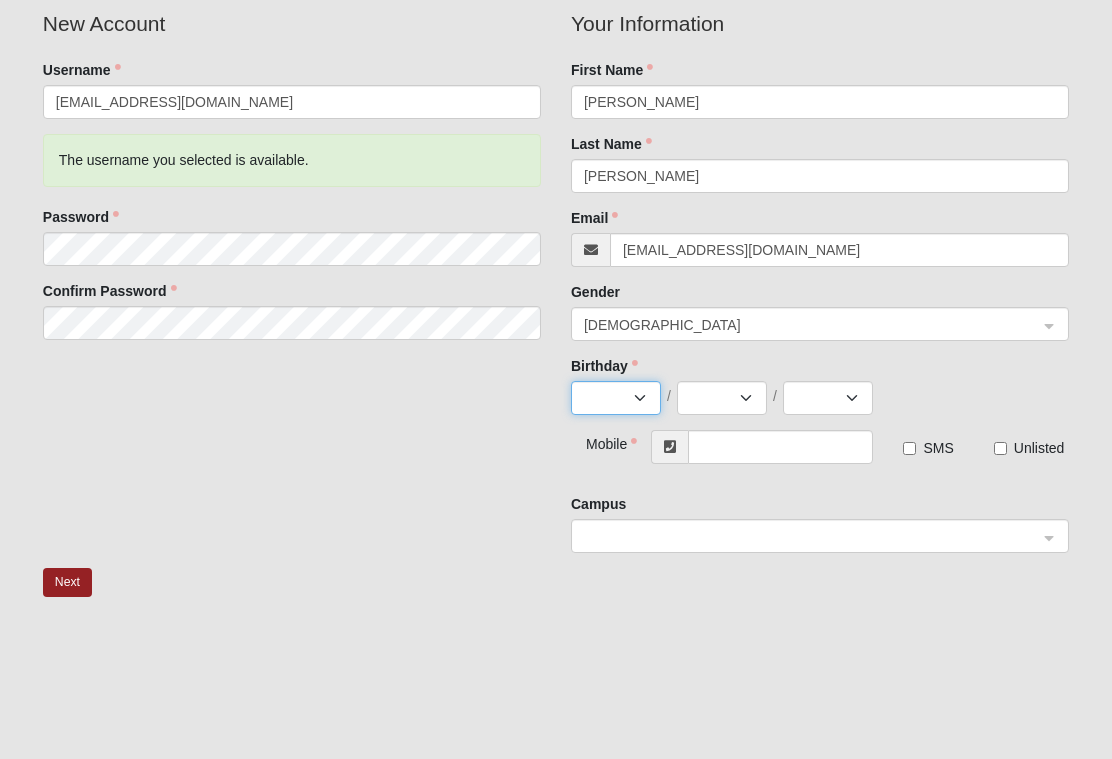 select on "7" 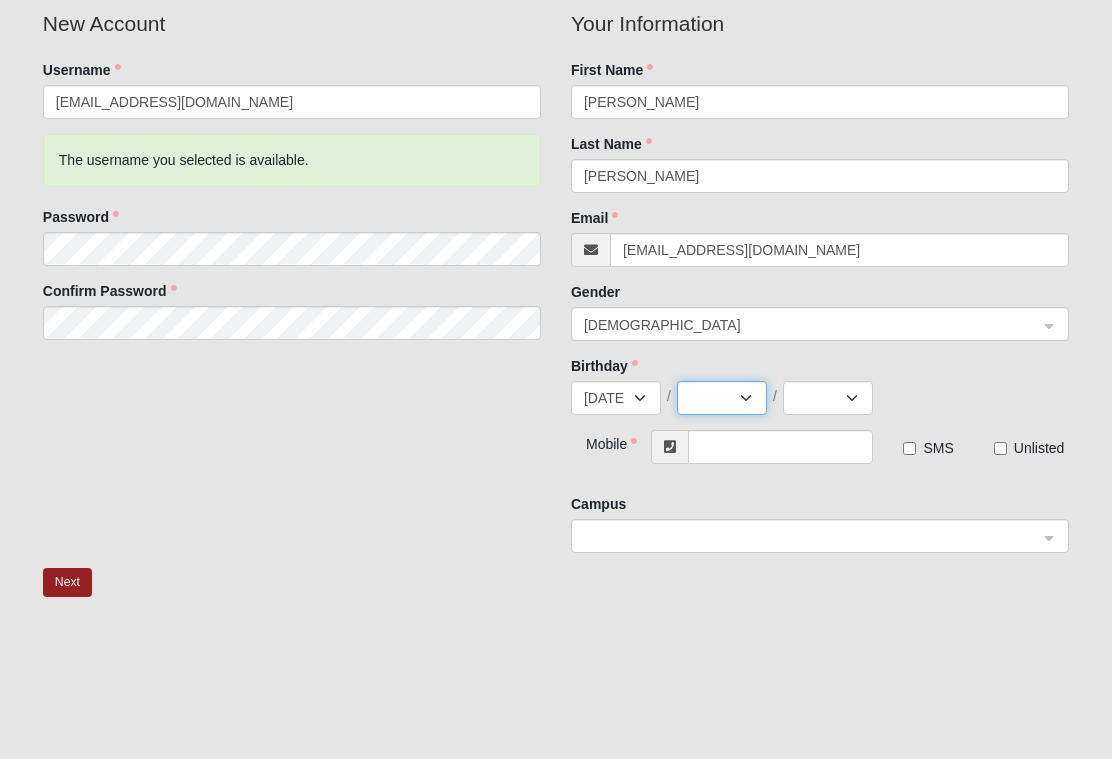 click on "1 2 3 4 5 6 7 8 9 10 11 12 13 14 15 16 17 18 19 20 21 22 23 24 25 26 27 28 29 30 31" at bounding box center (722, 398) 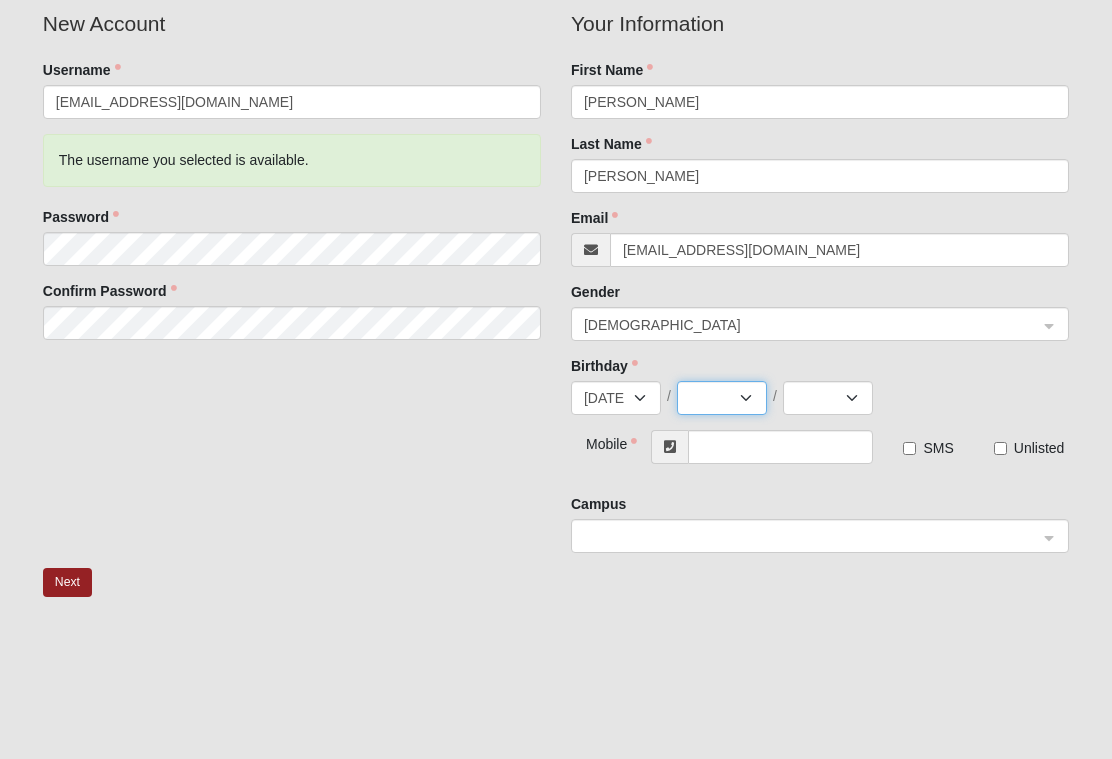 select on "23" 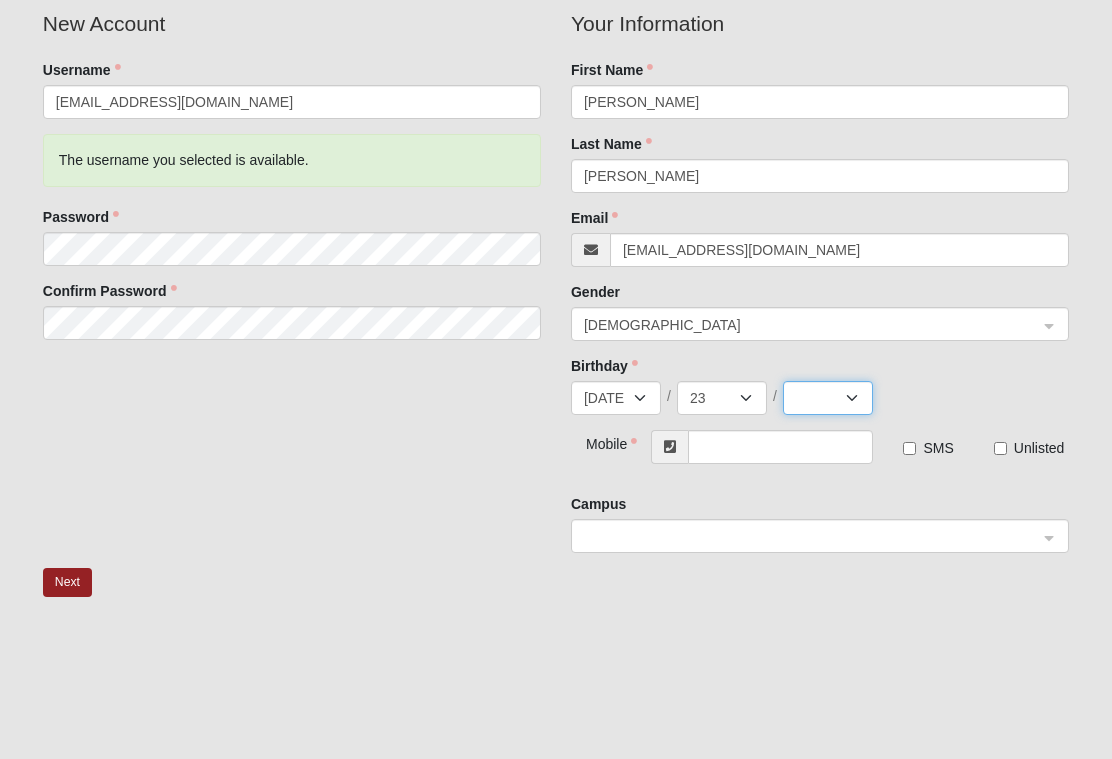 click on "2025 2024 2023 2022 2021 2020 2019 2018 2017 2016 2015 2014 2013 2012 2011 2010 2009 2008 2007 2006 2005 2004 2003 2002 2001 2000 1999 1998 1997 1996 1995 1994 1993 1992 1991 1990 1989 1988 1987 1986 1985 1984 1983 1982 1981 1980 1979 1978 1977 1976 1975 1974 1973 1972 1971 1970 1969 1968 1967 1966 1965 1964 1963 1962 1961 1960 1959 1958 1957 1956 1955 1954 1953 1952 1951 1950 1949 1948 1947 1946 1945 1944 1943 1942 1941 1940 1939 1938 1937 1936 1935 1934 1933 1932 1931 1930 1929 1928 1927 1926 1925 1924 1923 1922 1921 1920 1919 1918 1917 1916 1915 1914 1913 1912 1911 1910 1909 1908 1907 1906 1905 1904 1903 1902 1901 1900" at bounding box center [828, 398] 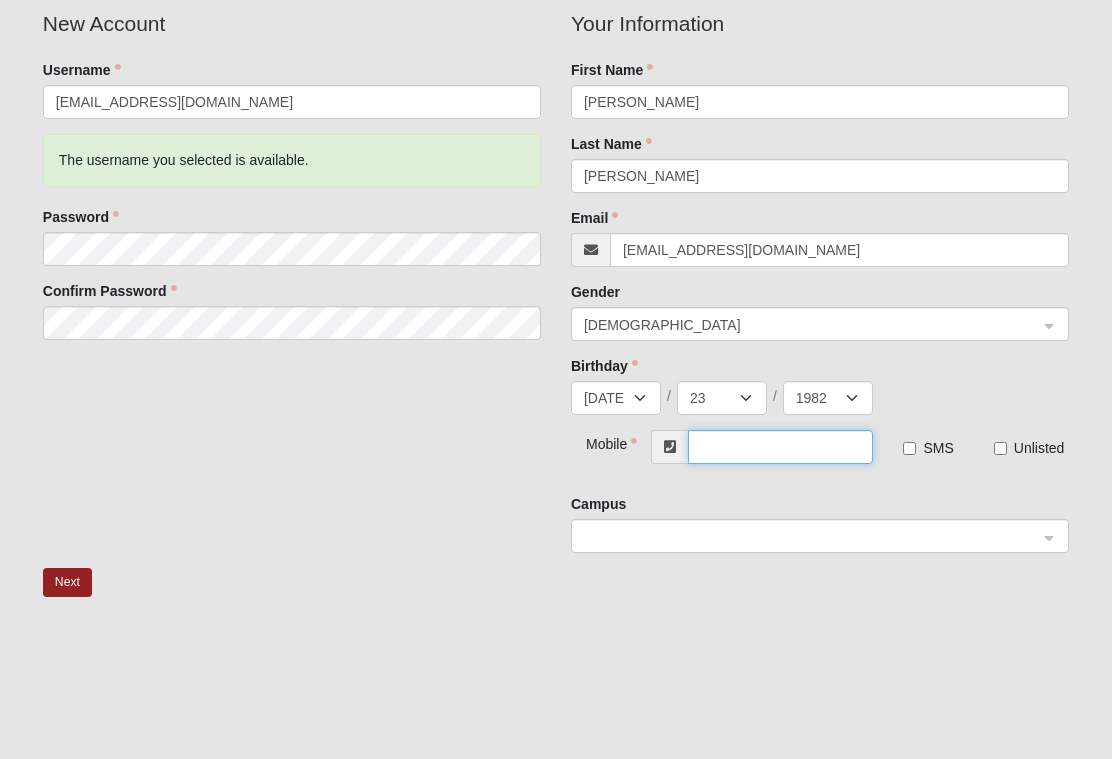 click at bounding box center [781, 447] 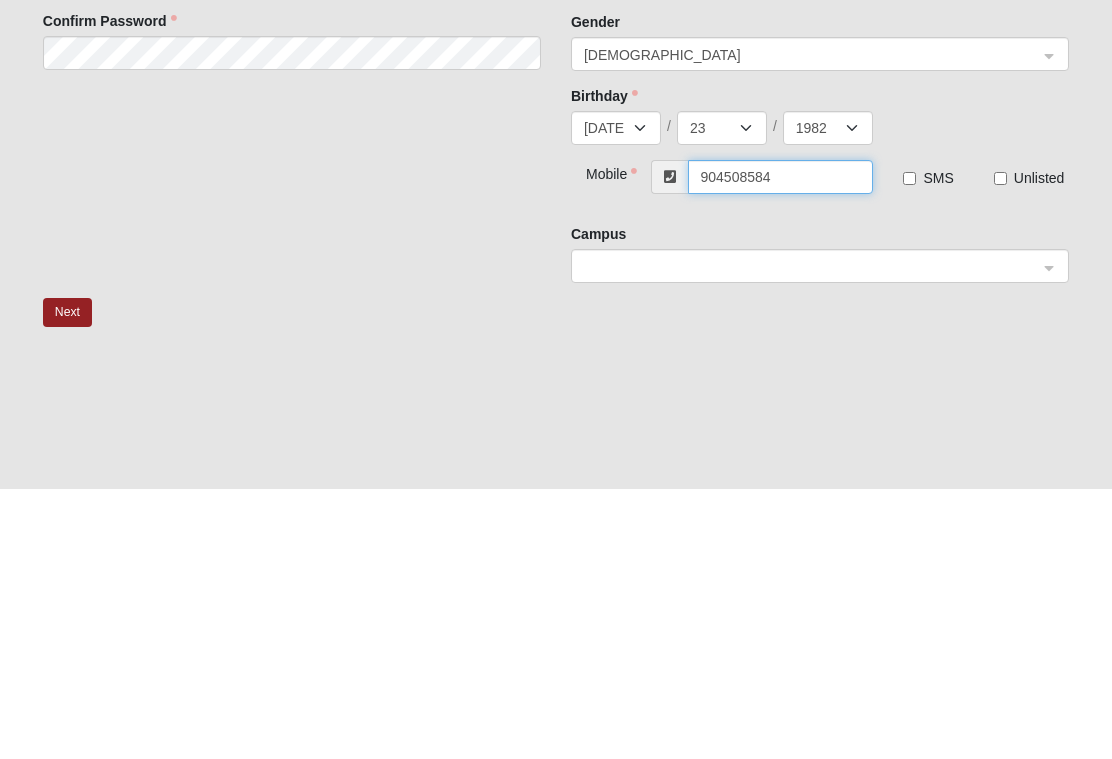 type on "[PHONE_NUMBER]" 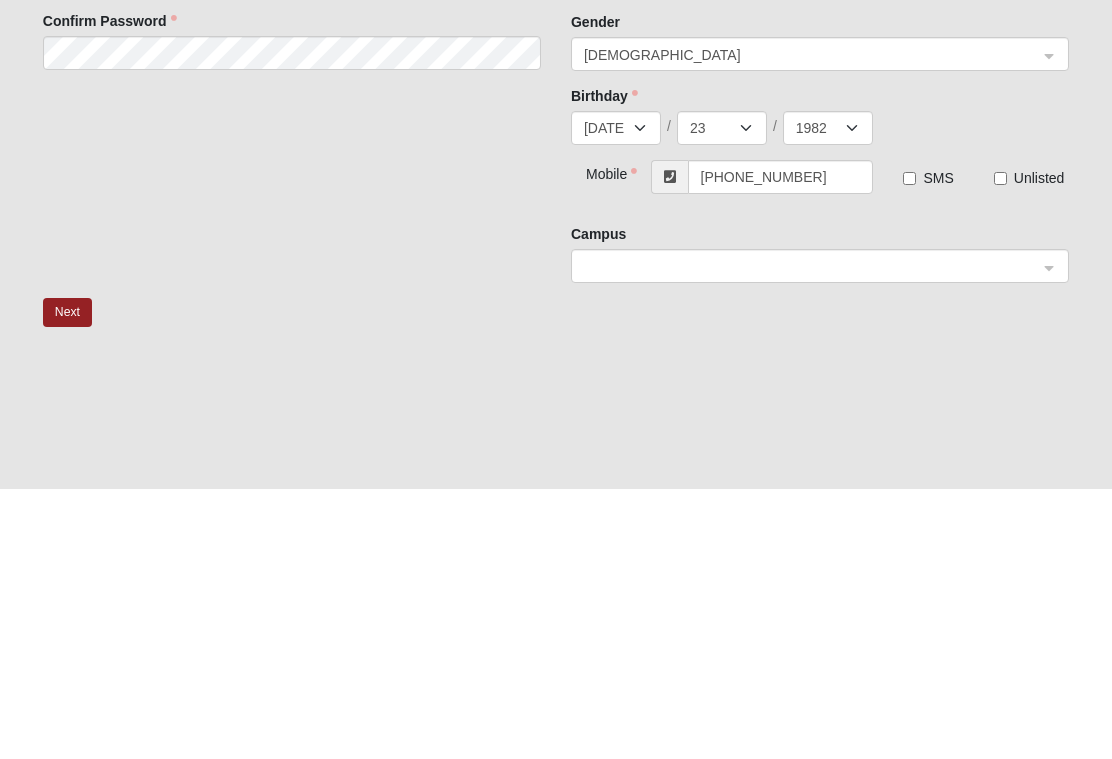 click on "SMS" at bounding box center (909, 449) 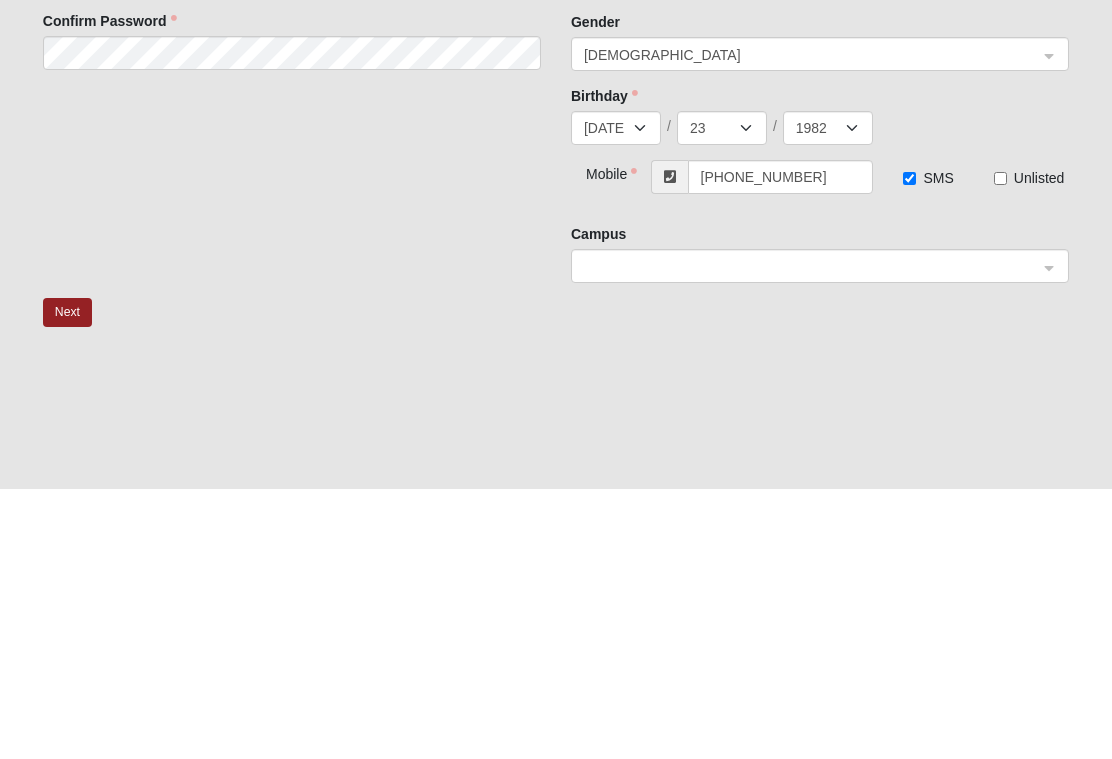 scroll, scrollTop: 285, scrollLeft: 0, axis: vertical 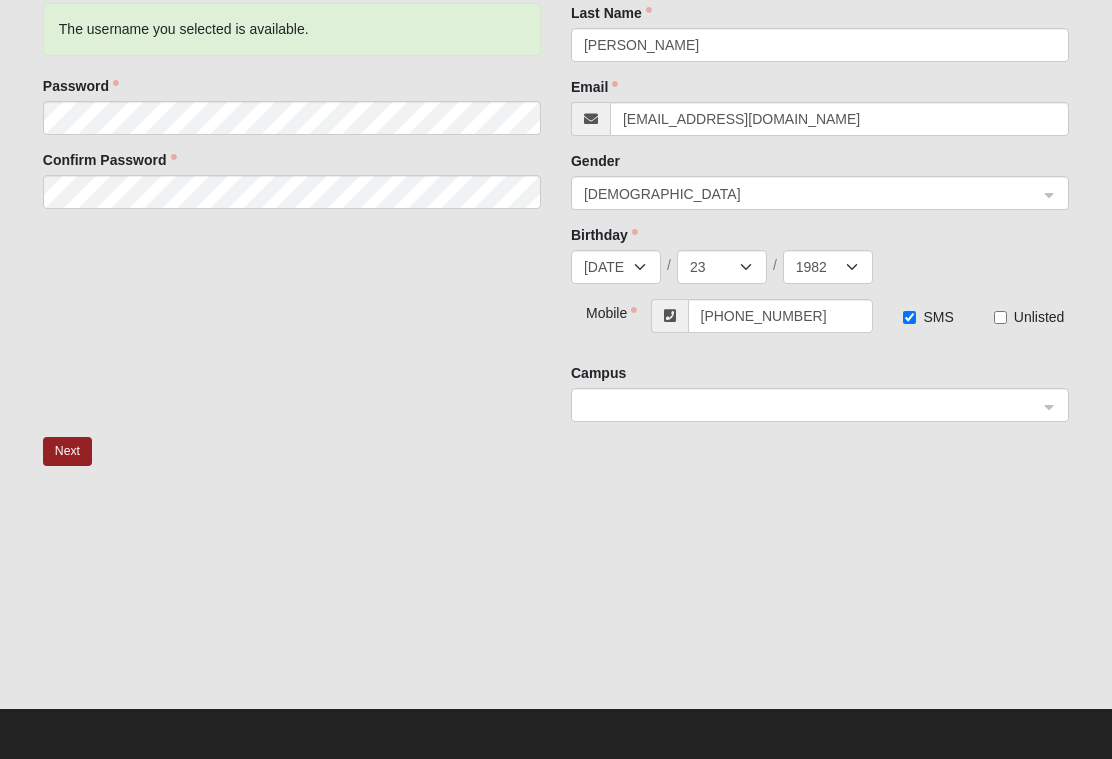 click at bounding box center (813, 404) 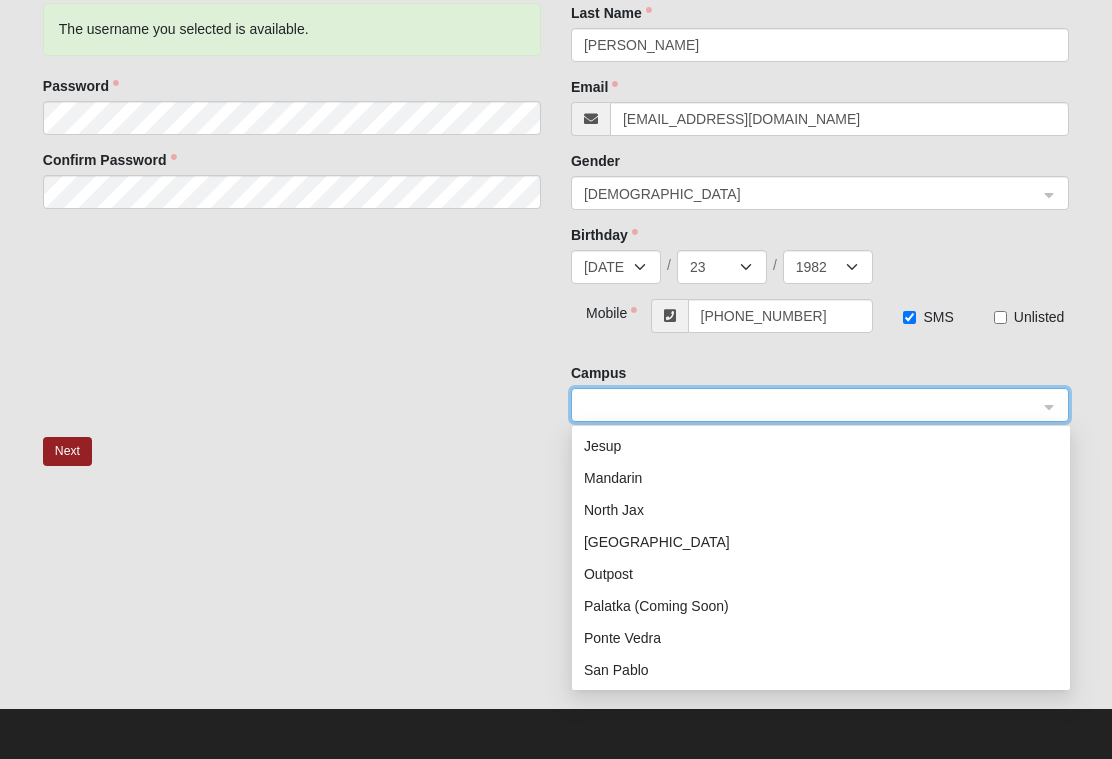 scroll, scrollTop: 132, scrollLeft: 0, axis: vertical 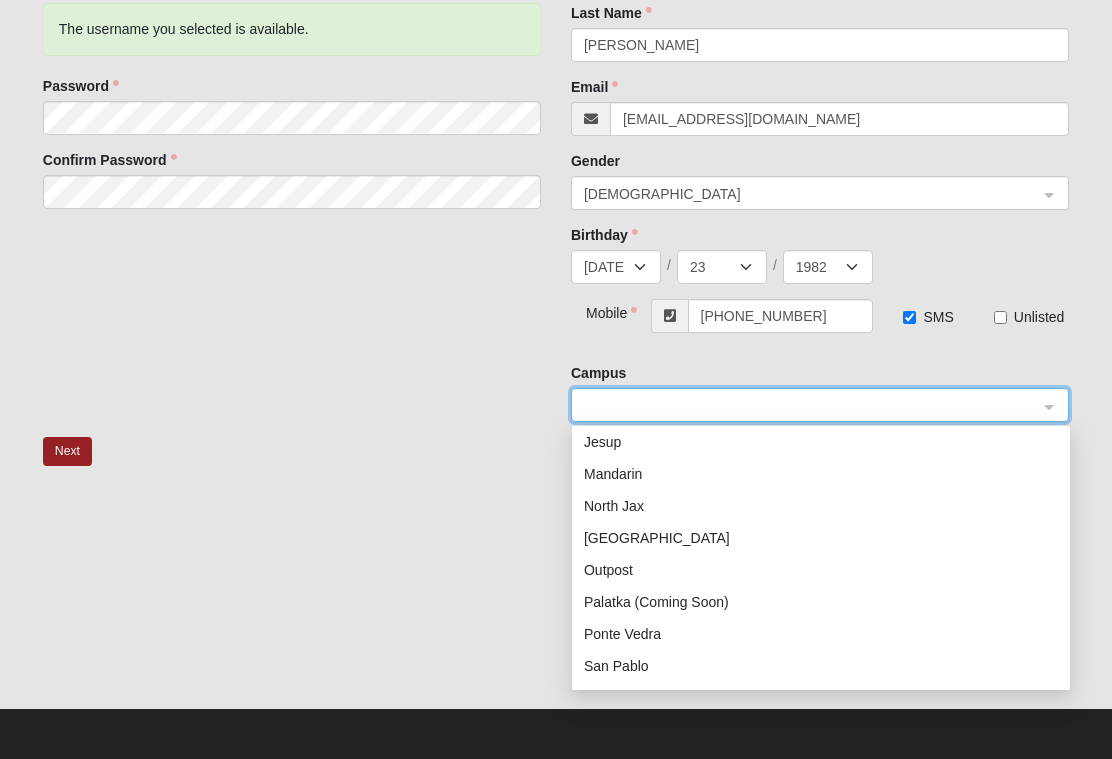 click on "Ponte Vedra" 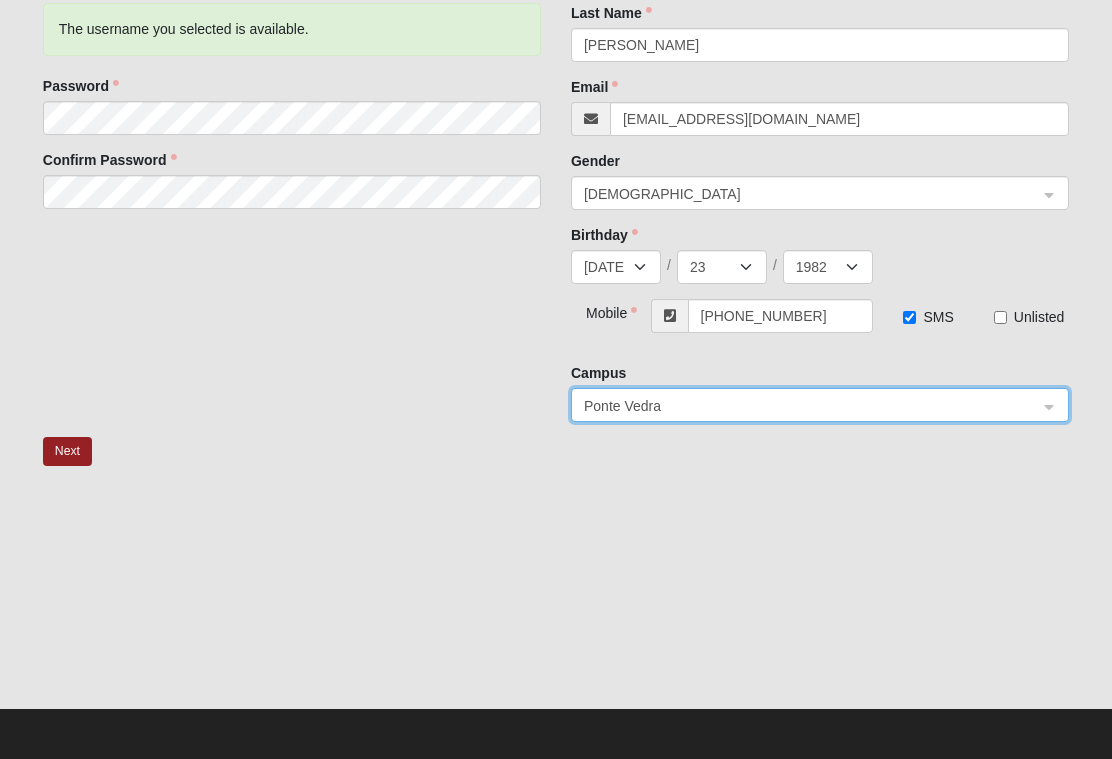 click at bounding box center [813, 404] 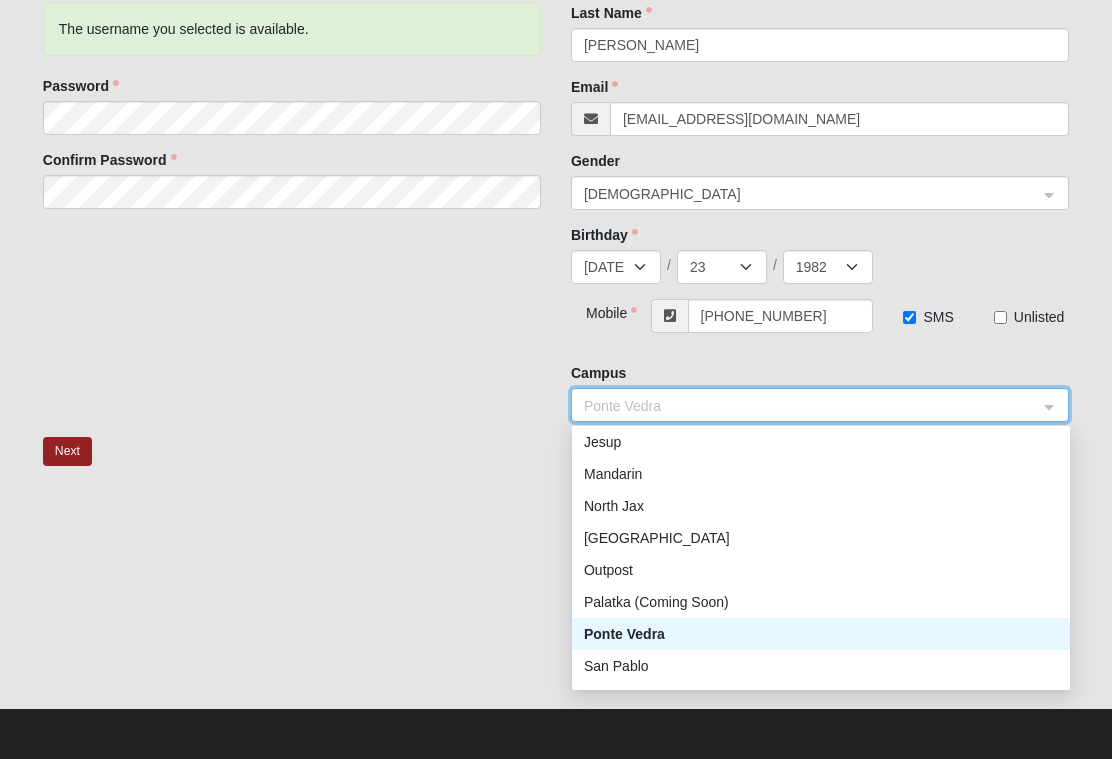 click on "San Pablo" 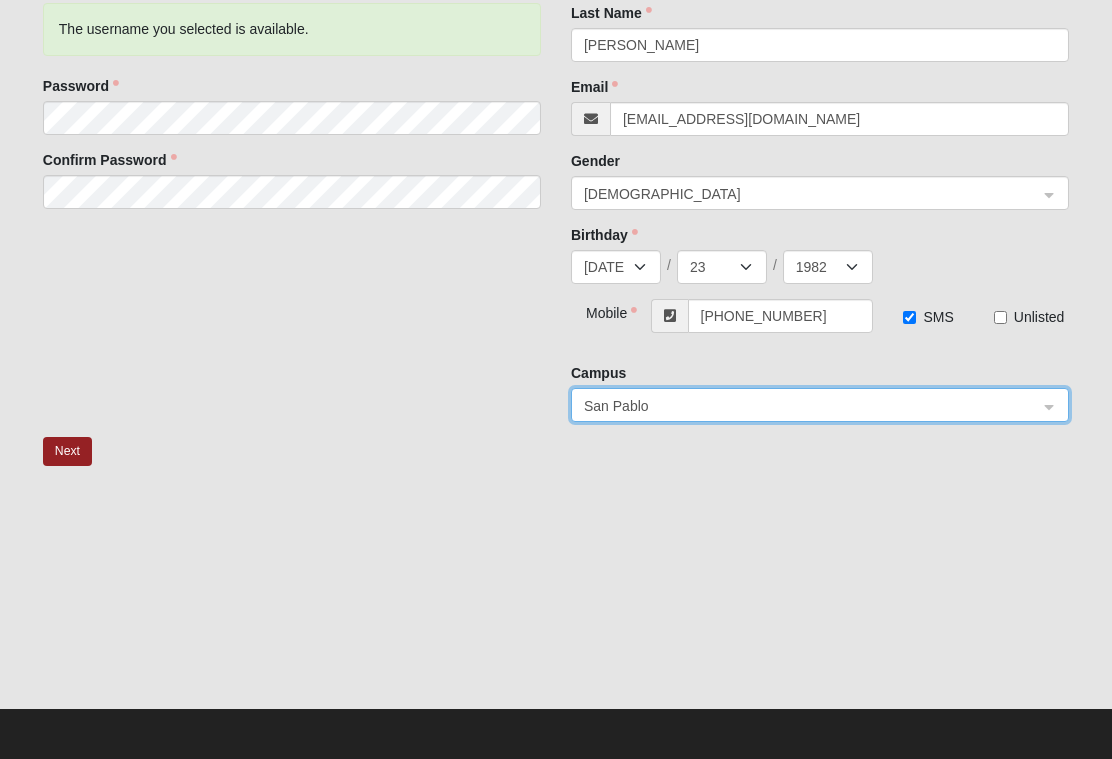 click on "Next" at bounding box center (67, 451) 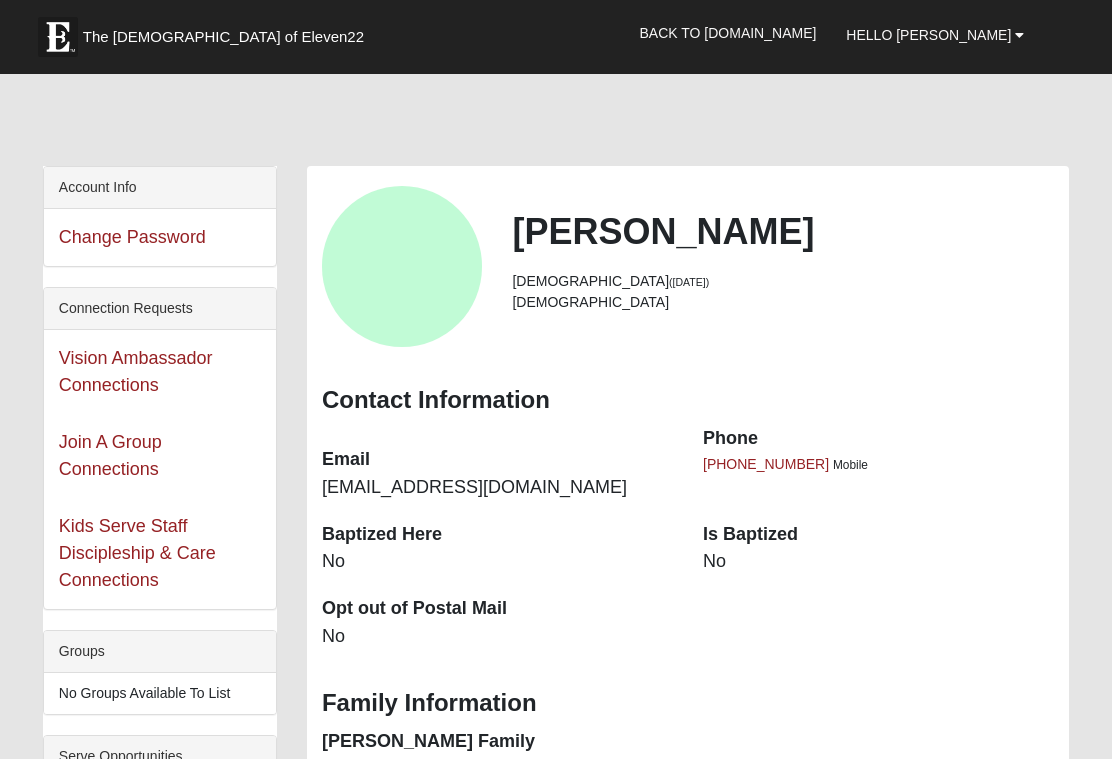 scroll, scrollTop: 0, scrollLeft: 0, axis: both 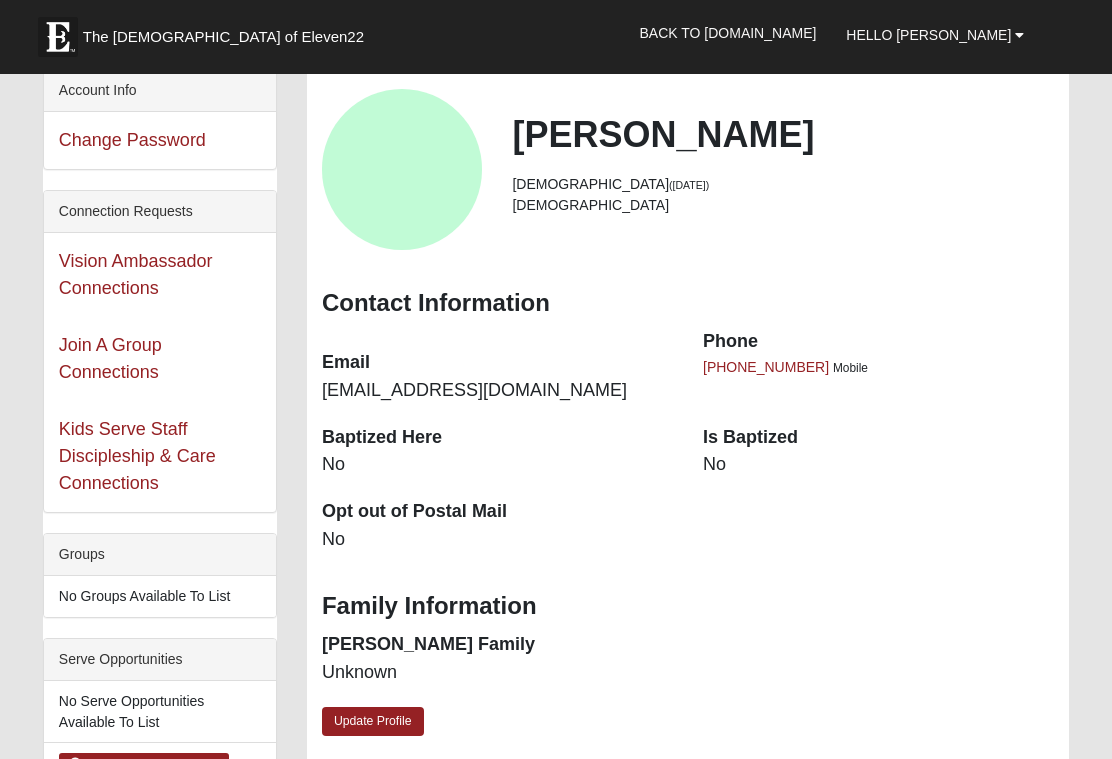 click on "Update Profile" at bounding box center (373, 721) 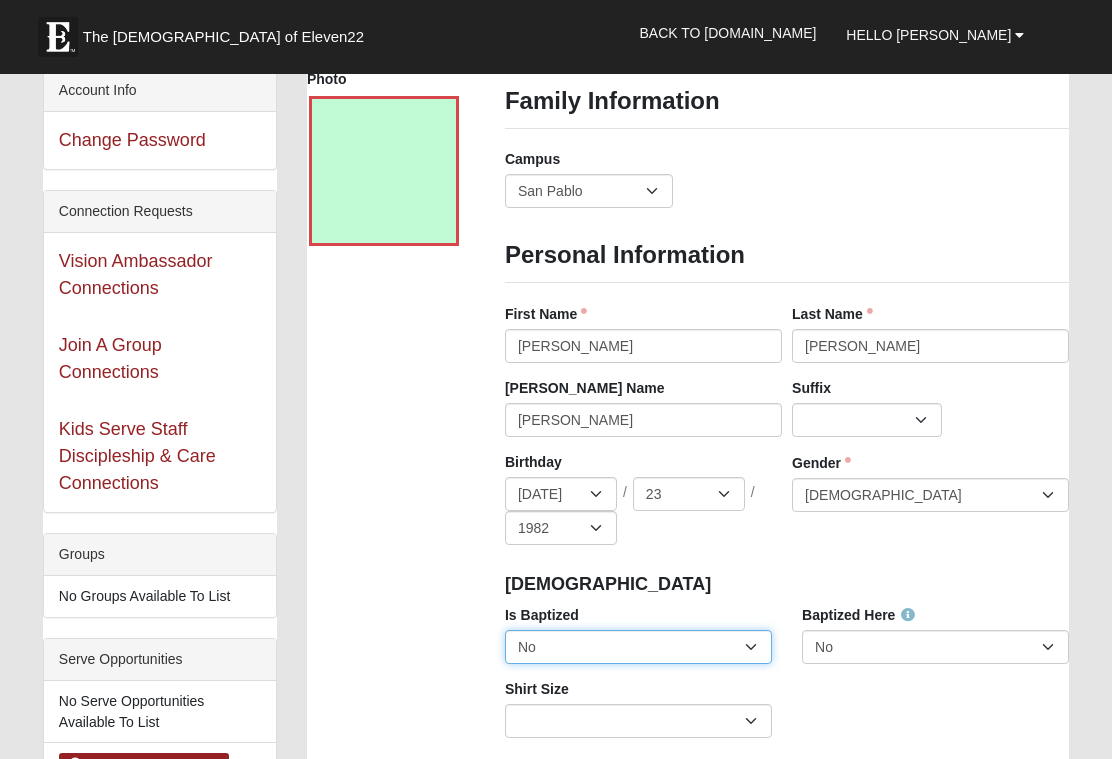click on "No
Yes" at bounding box center (638, 647) 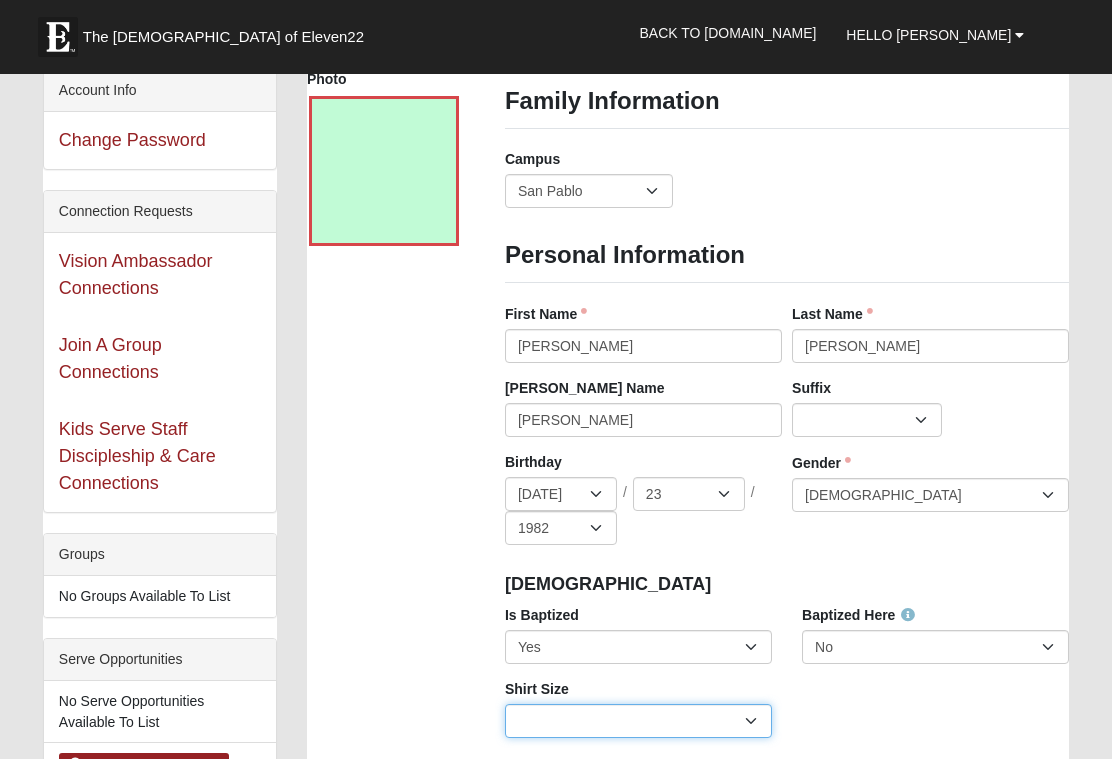 click on "Adult Small
Adult Medium
Adult Large
Adult XL
Adult XXL
Adult 3XL
Adult 4XL
Youth Small
Youth Medium
Youth Large" at bounding box center (638, 721) 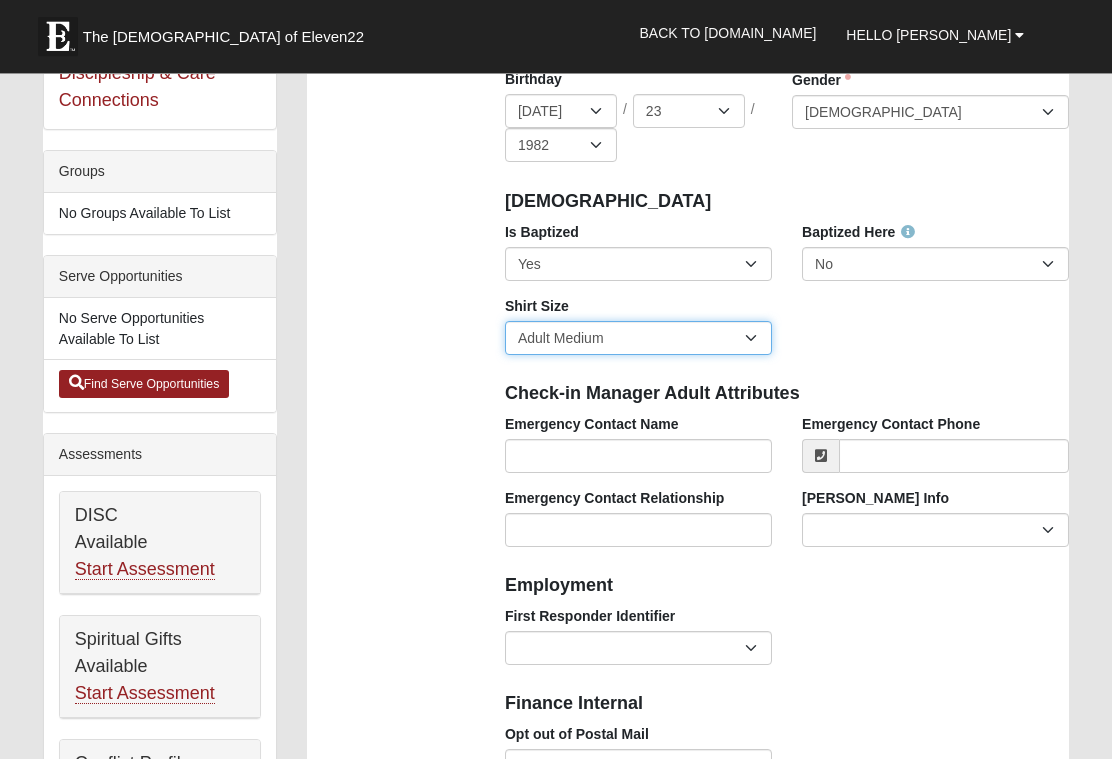 scroll, scrollTop: 493, scrollLeft: 0, axis: vertical 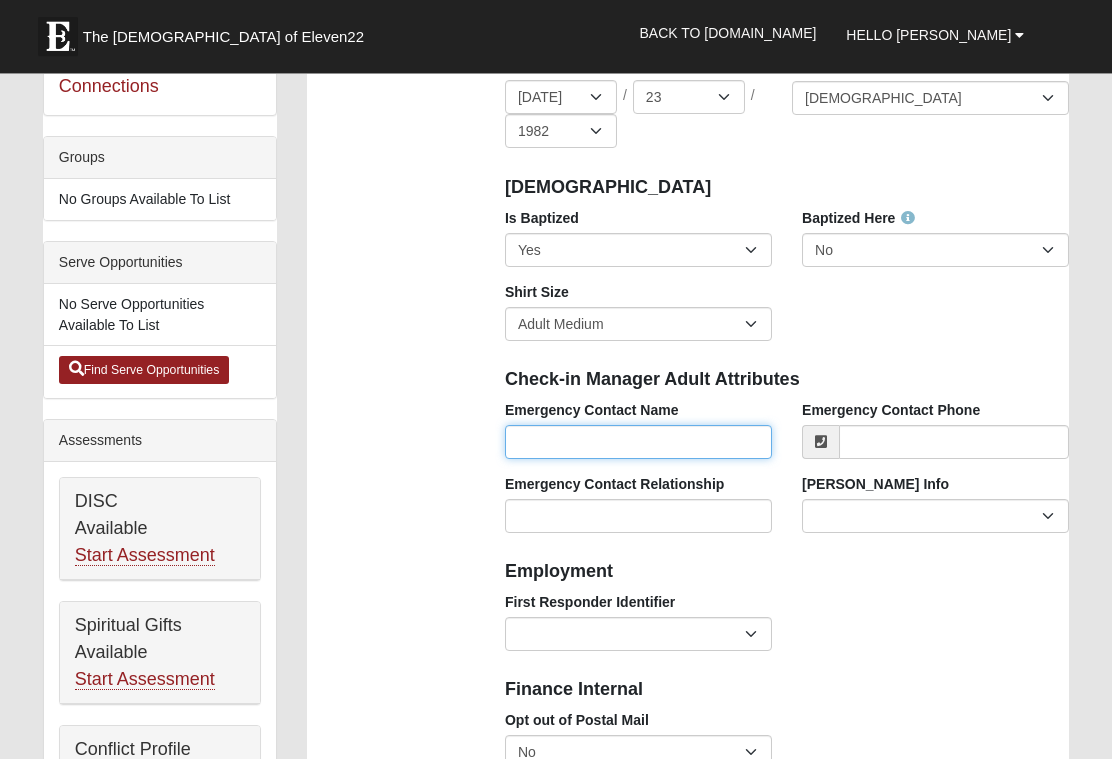click on "Emergency Contact Name" at bounding box center (638, 443) 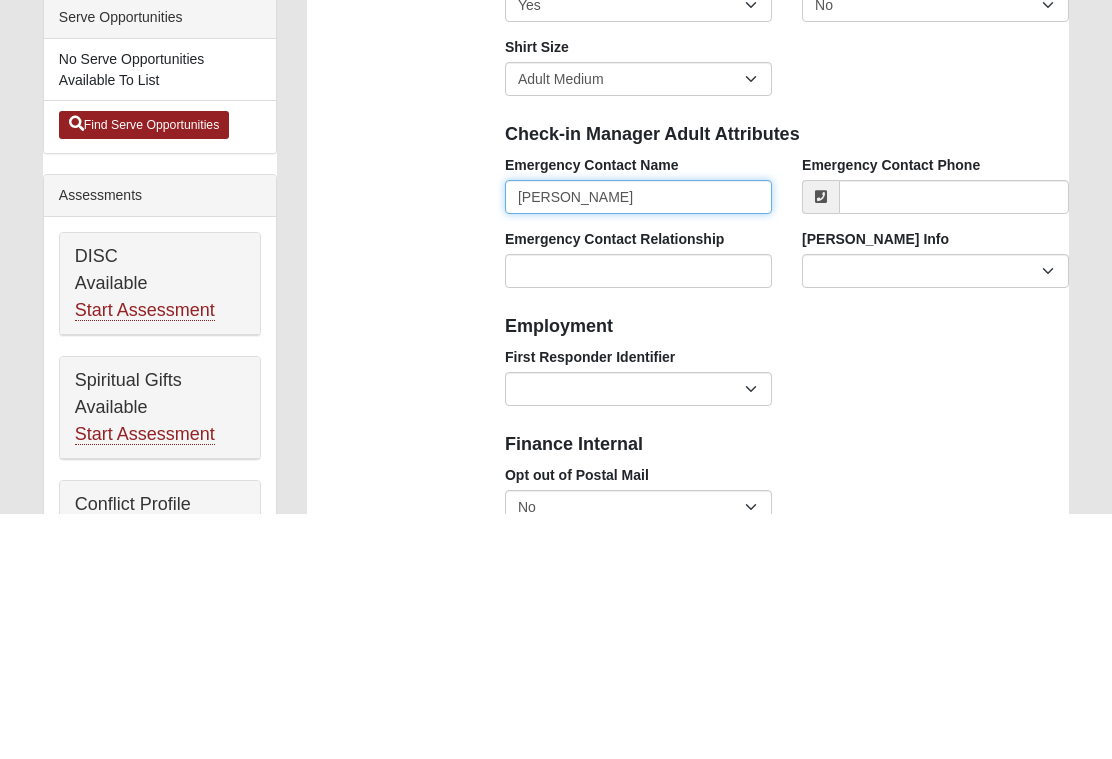 type on "[PERSON_NAME]" 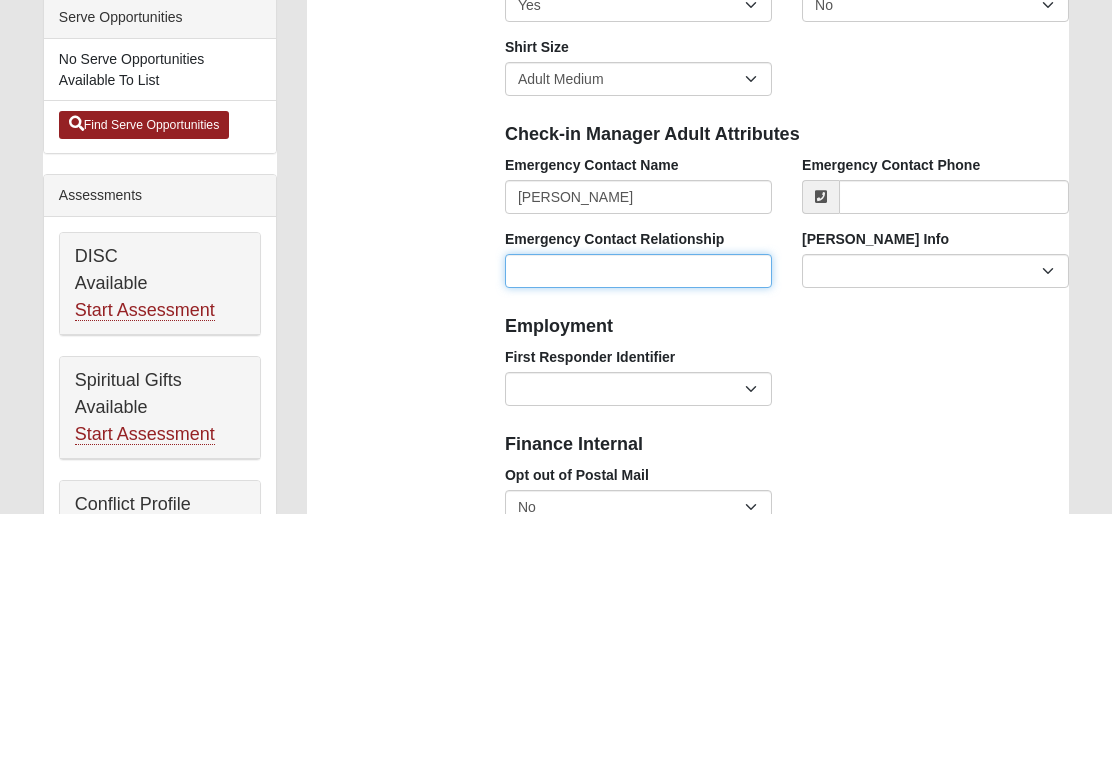 click on "Emergency Contact Relationship" at bounding box center (638, 517) 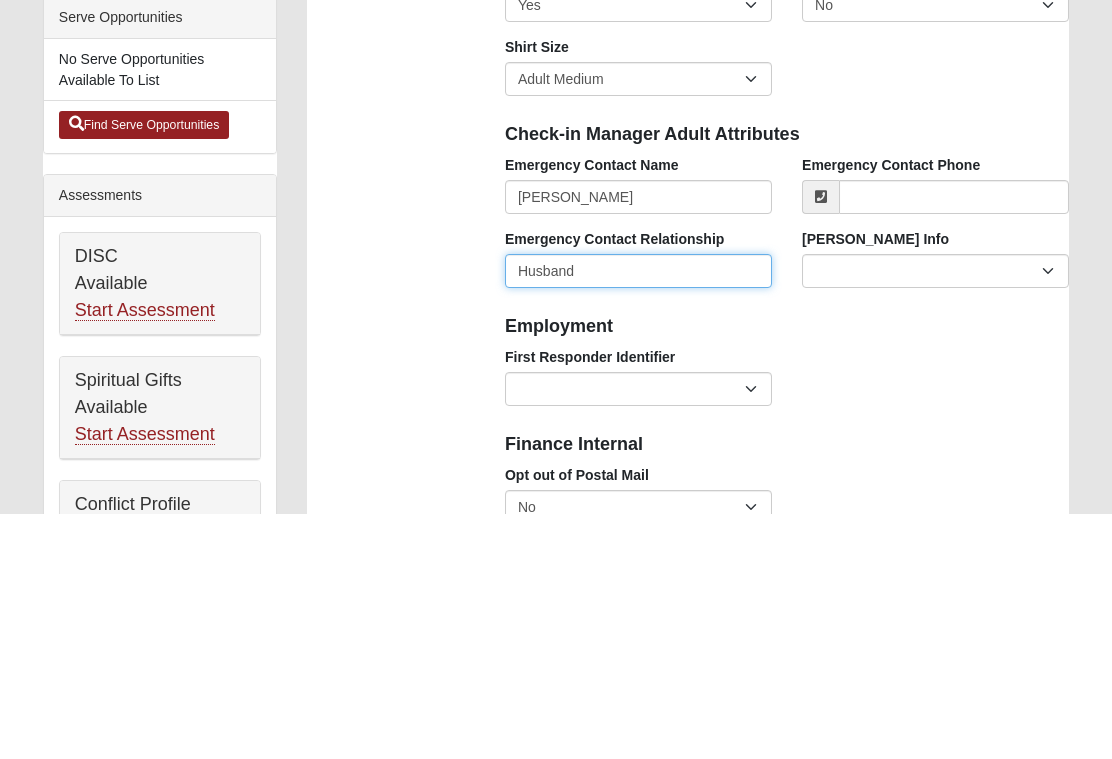 type on "Husband" 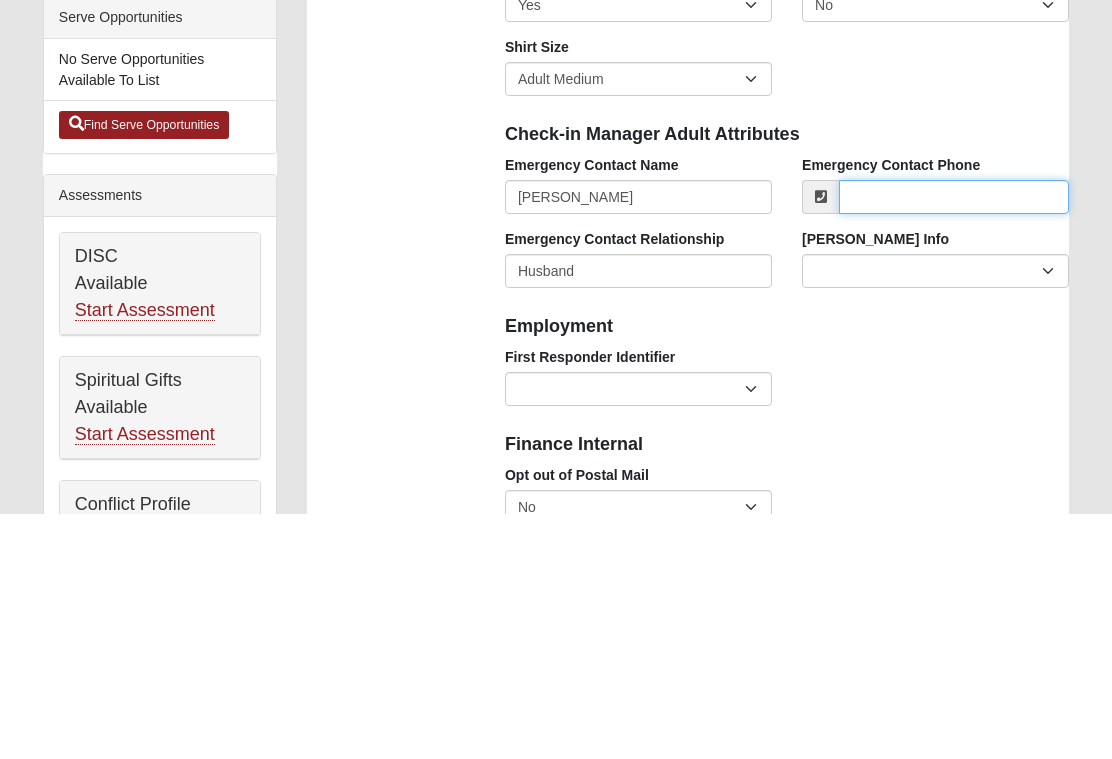 click on "Emergency Contact Phone" at bounding box center (954, 443) 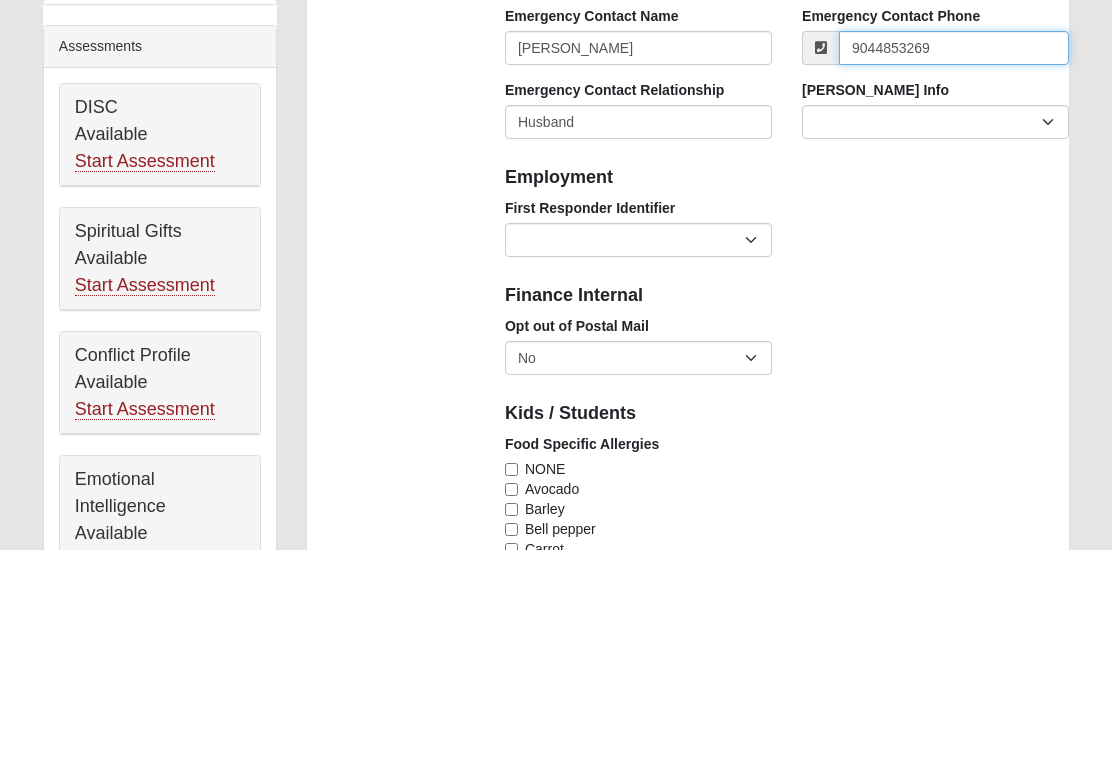 scroll, scrollTop: 685, scrollLeft: 0, axis: vertical 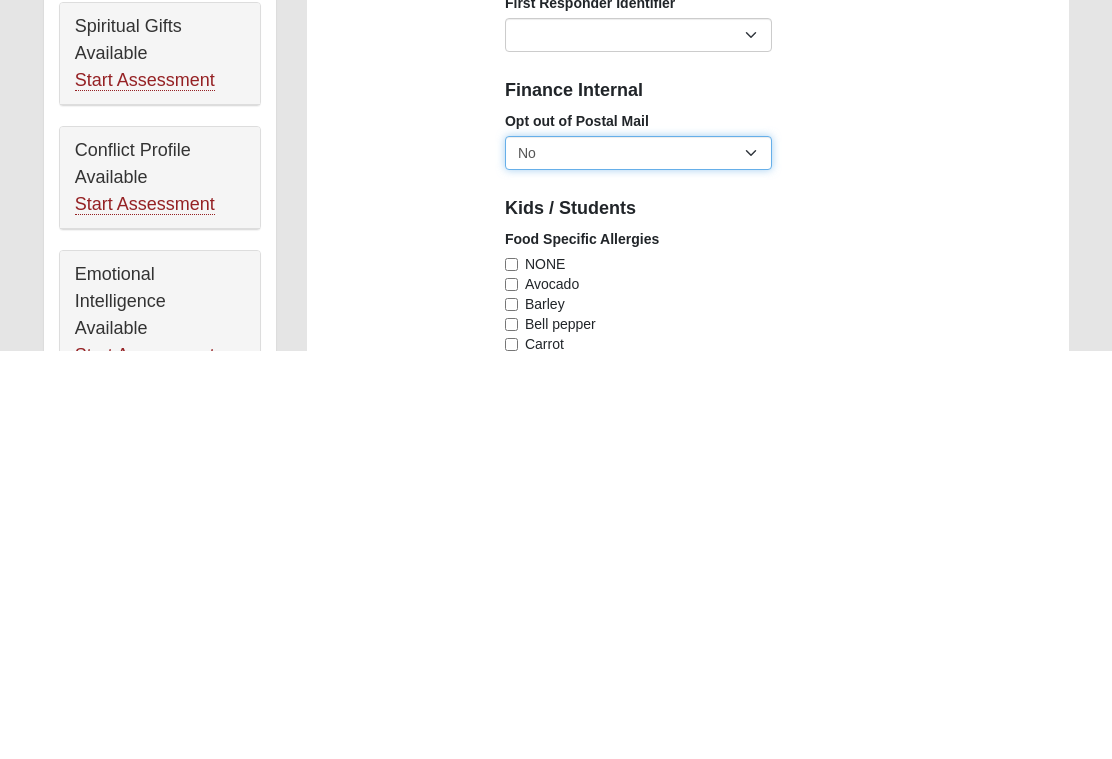 click on "No
Yes" at bounding box center [638, 561] 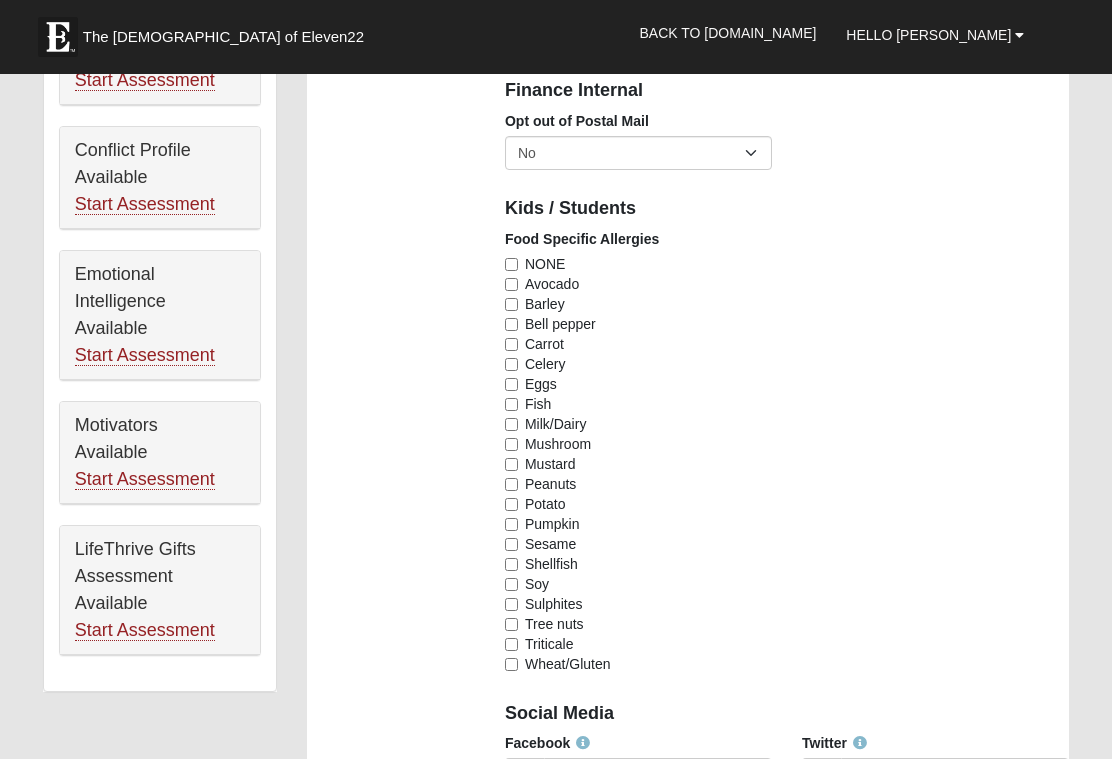 click on "Mushroom" at bounding box center (638, 444) 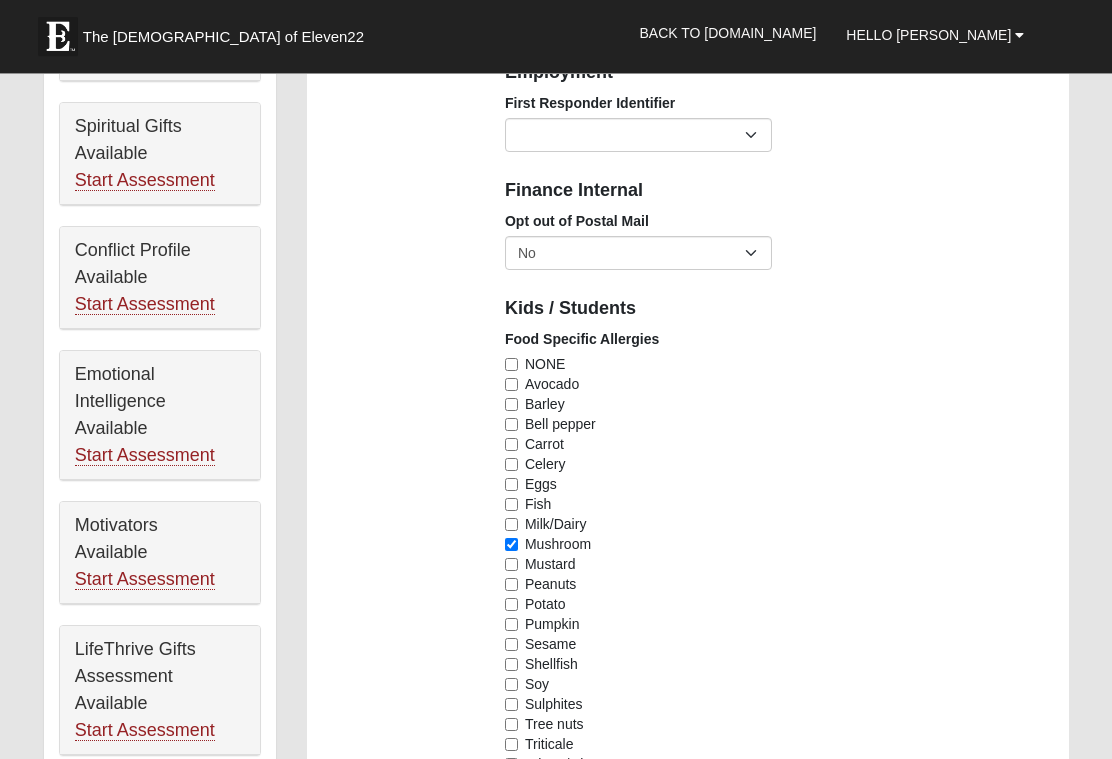 scroll, scrollTop: 976, scrollLeft: 0, axis: vertical 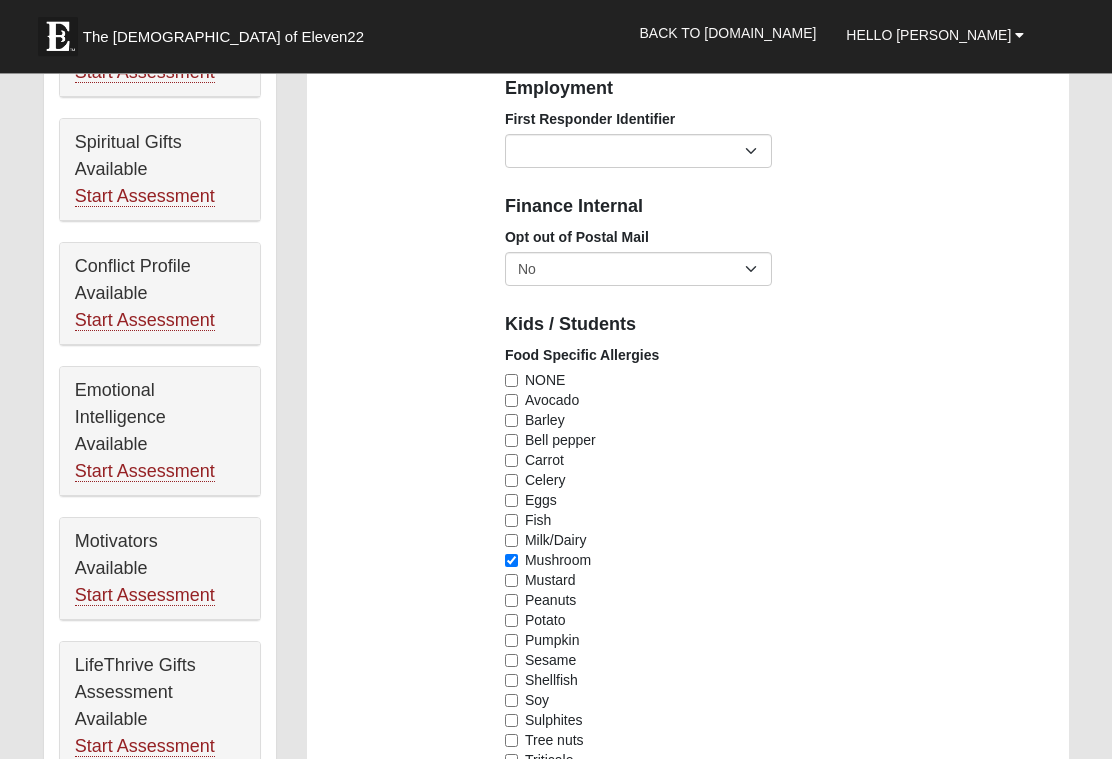 click on "Mushroom" at bounding box center (511, 561) 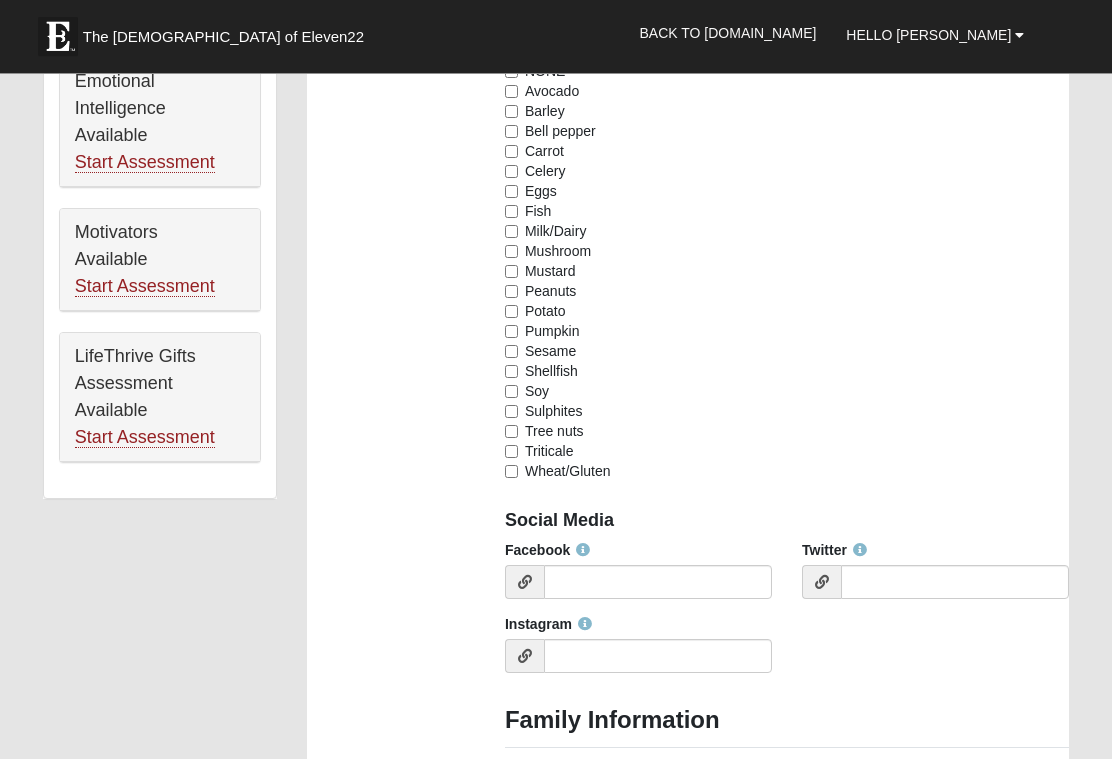 scroll, scrollTop: 1286, scrollLeft: 0, axis: vertical 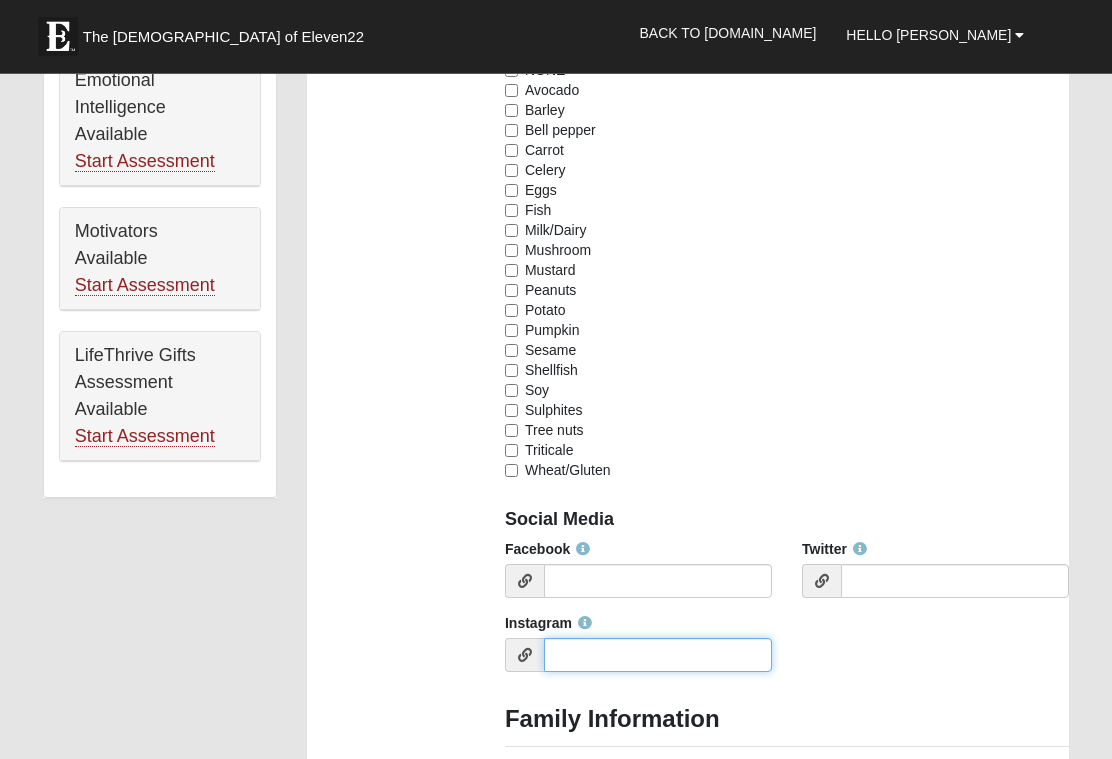 click on "Instagram" at bounding box center [658, 656] 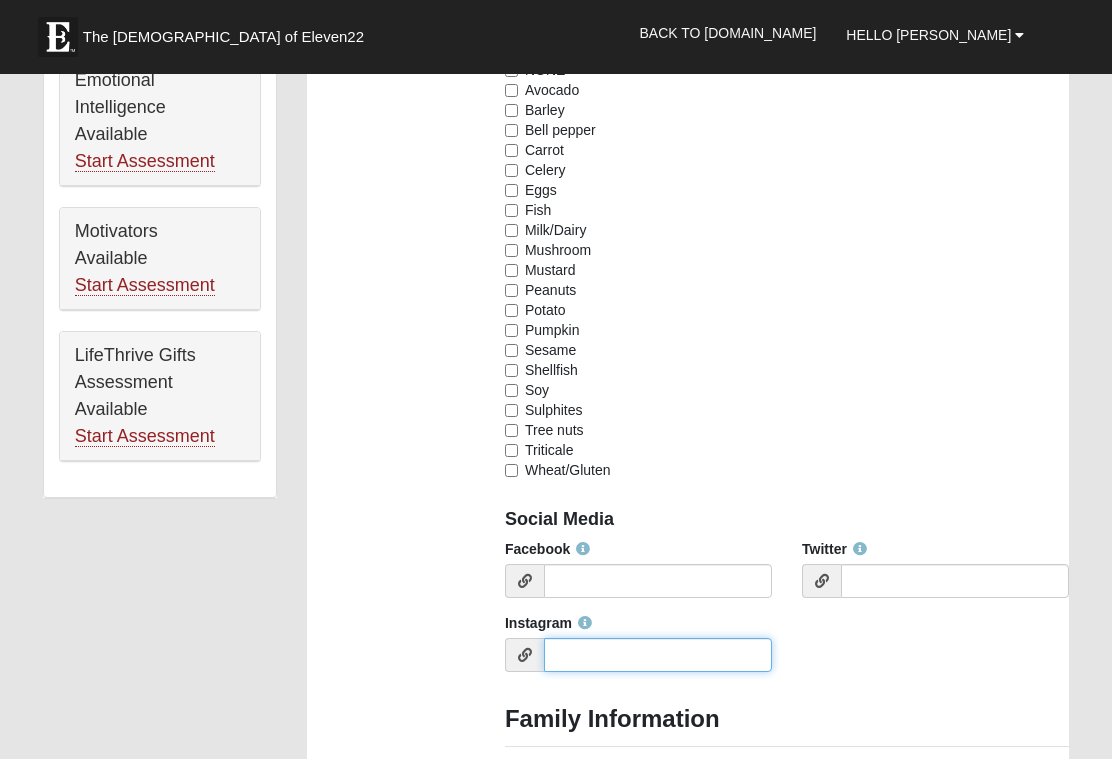 scroll, scrollTop: 1353, scrollLeft: 0, axis: vertical 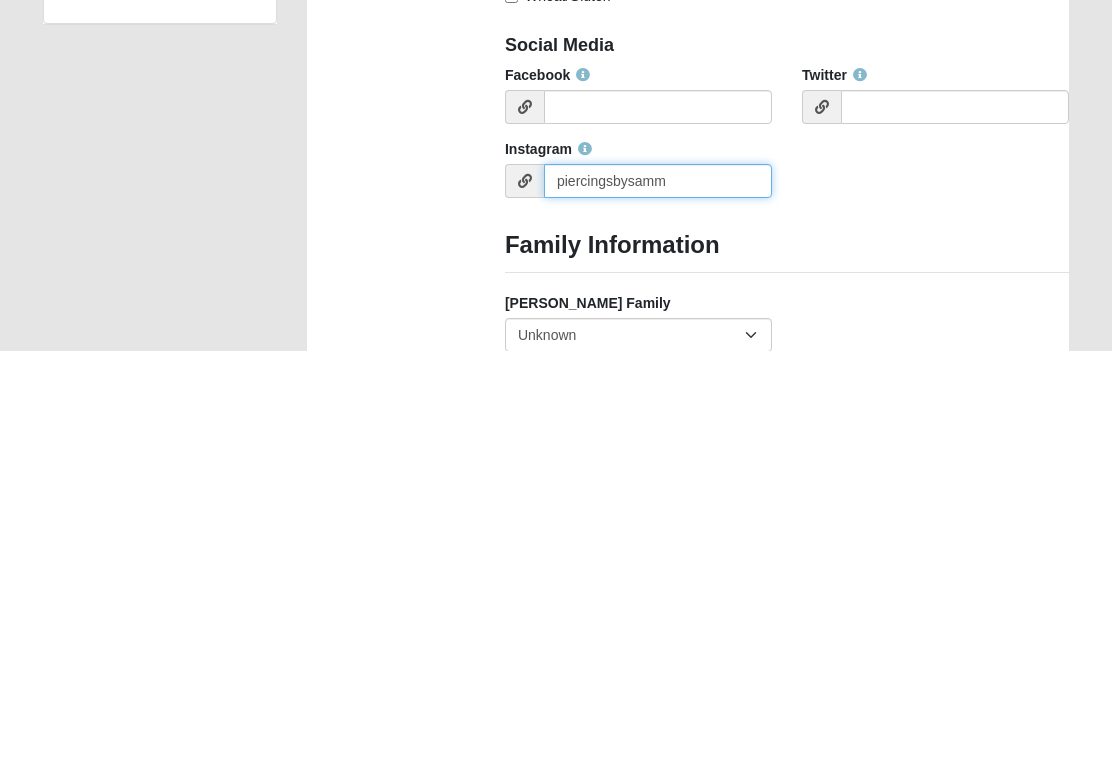 type on "piercingsbysamm" 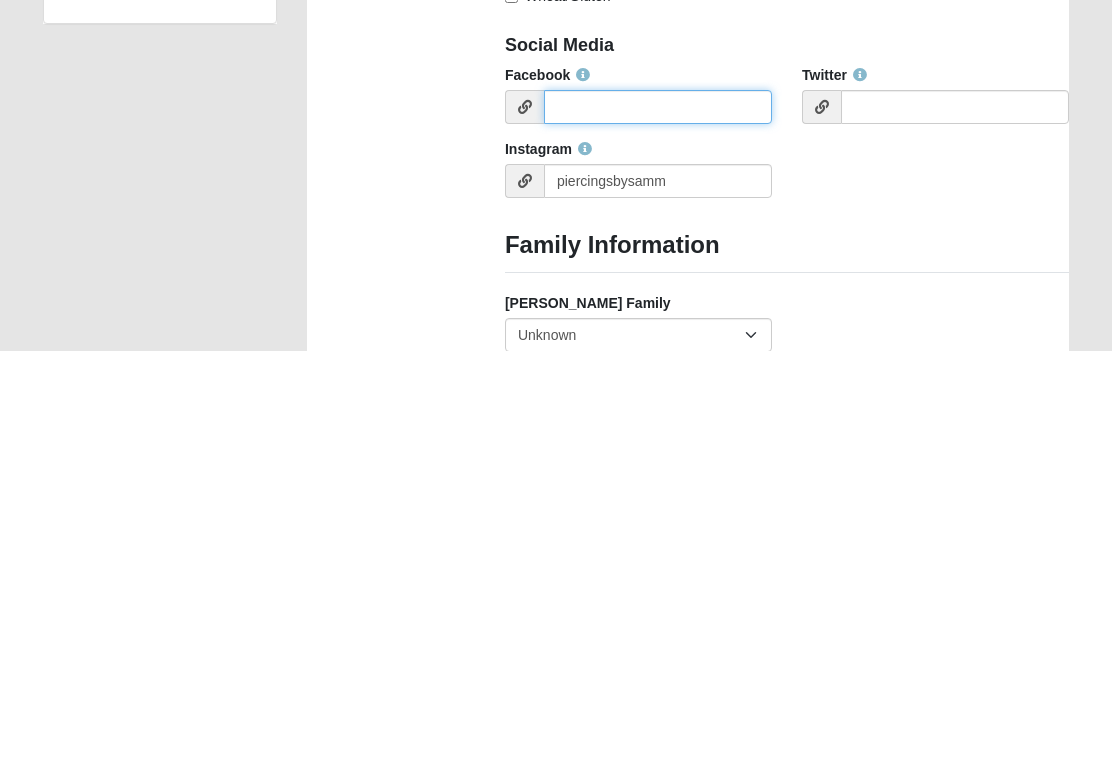 click on "Facebook" at bounding box center [658, 515] 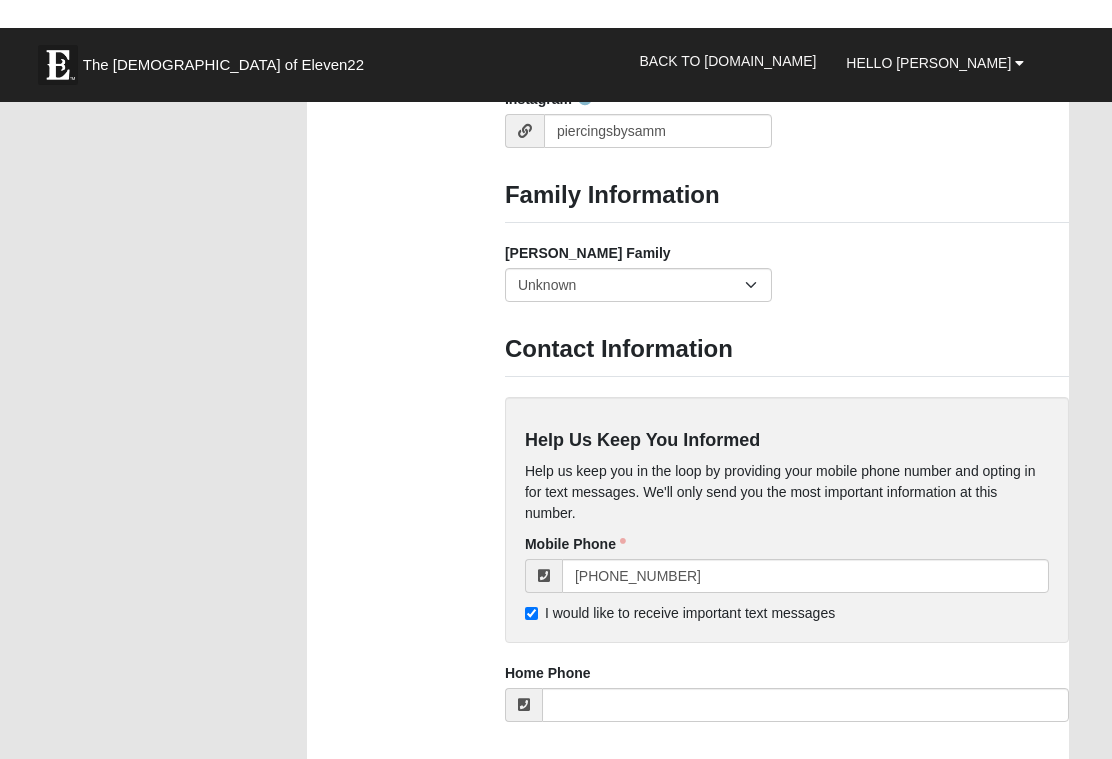 scroll, scrollTop: 1888, scrollLeft: 0, axis: vertical 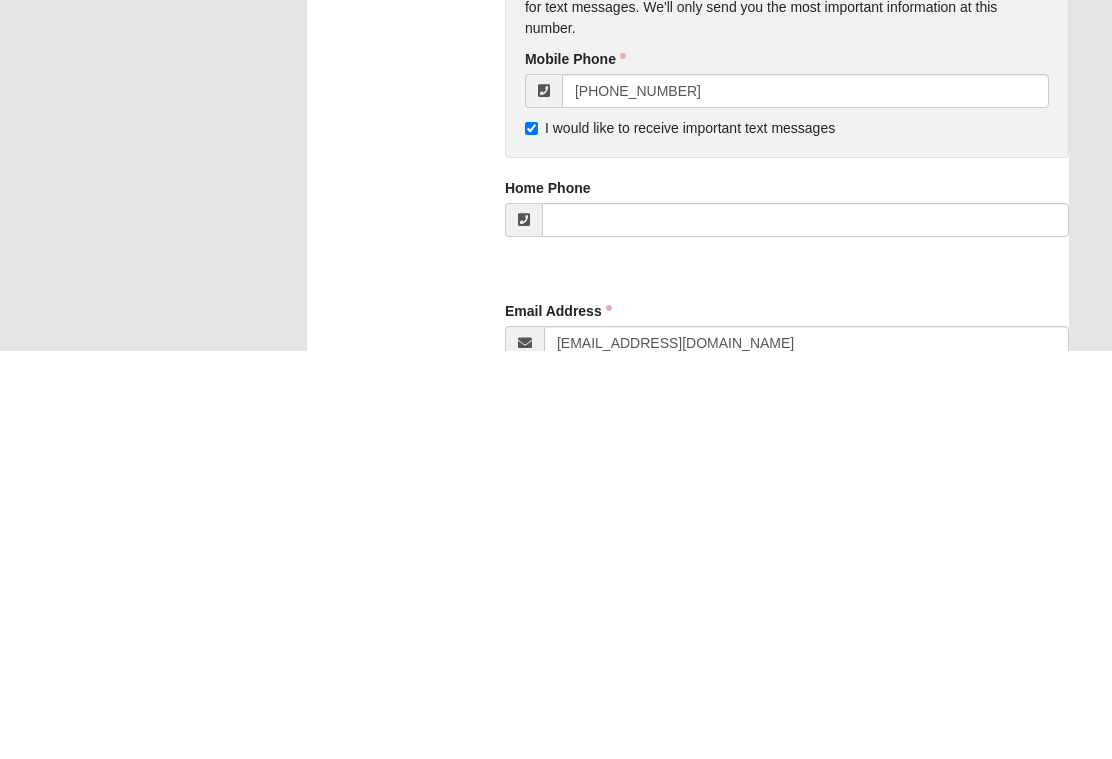 type on "[PERSON_NAME] [PERSON_NAME]" 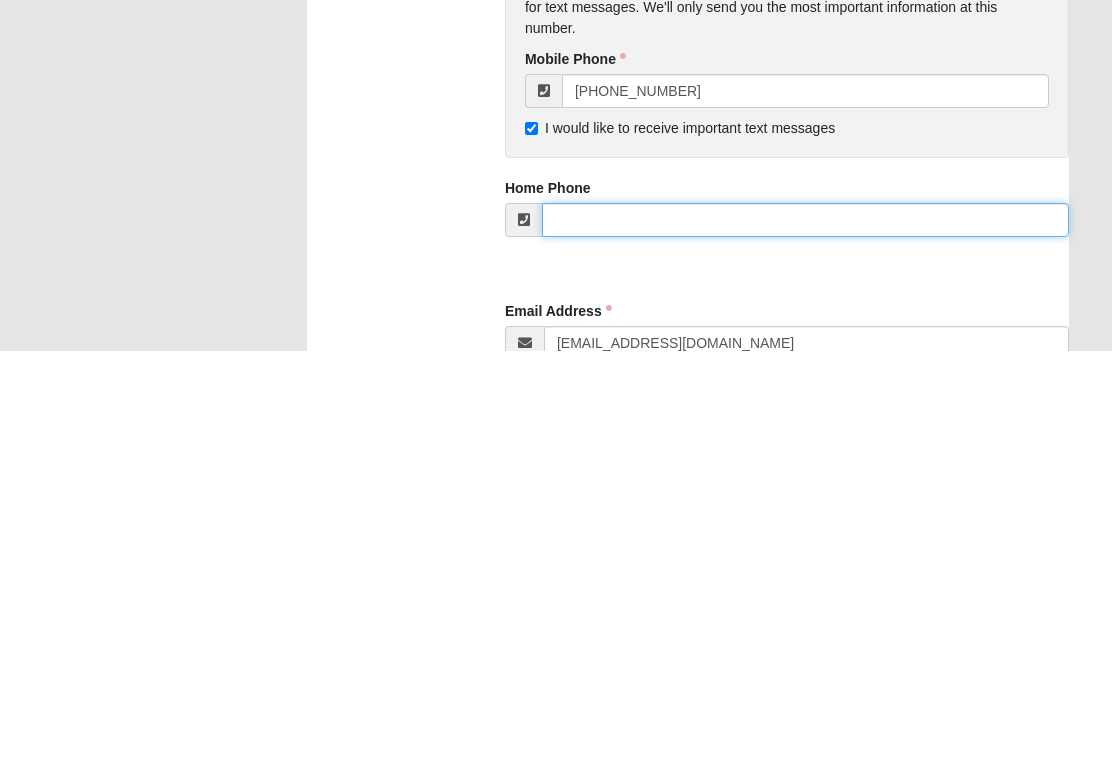 click at bounding box center (805, 628) 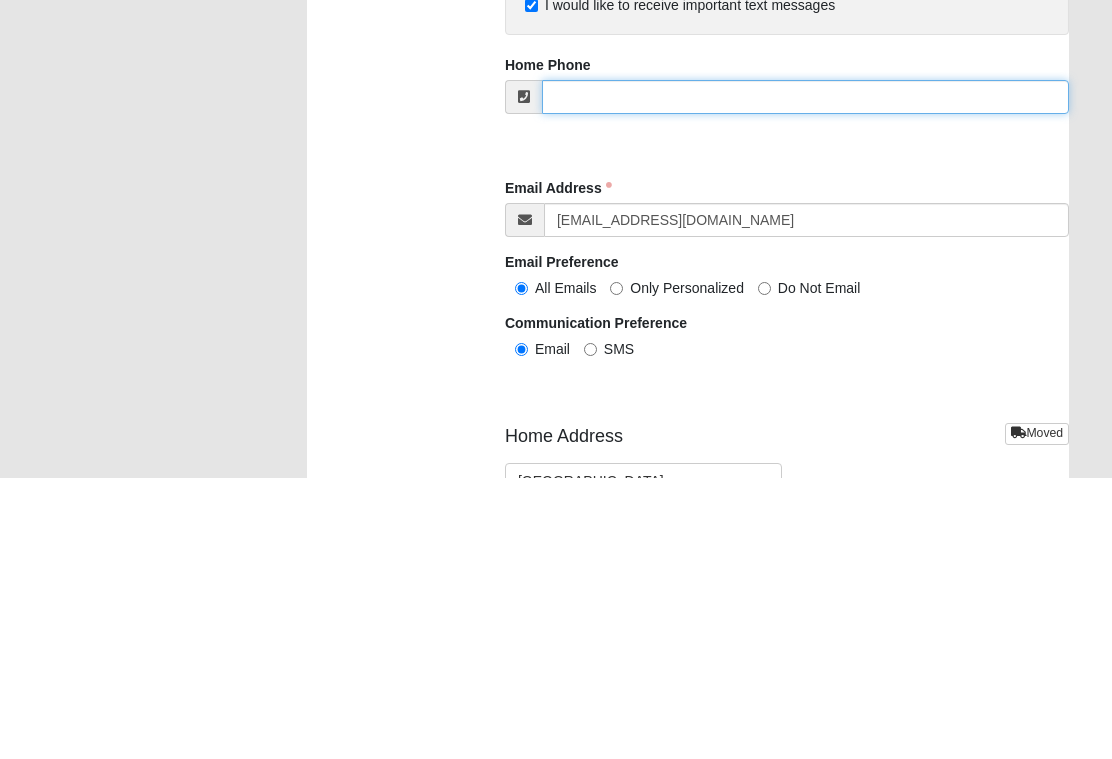 scroll, scrollTop: 2159, scrollLeft: 0, axis: vertical 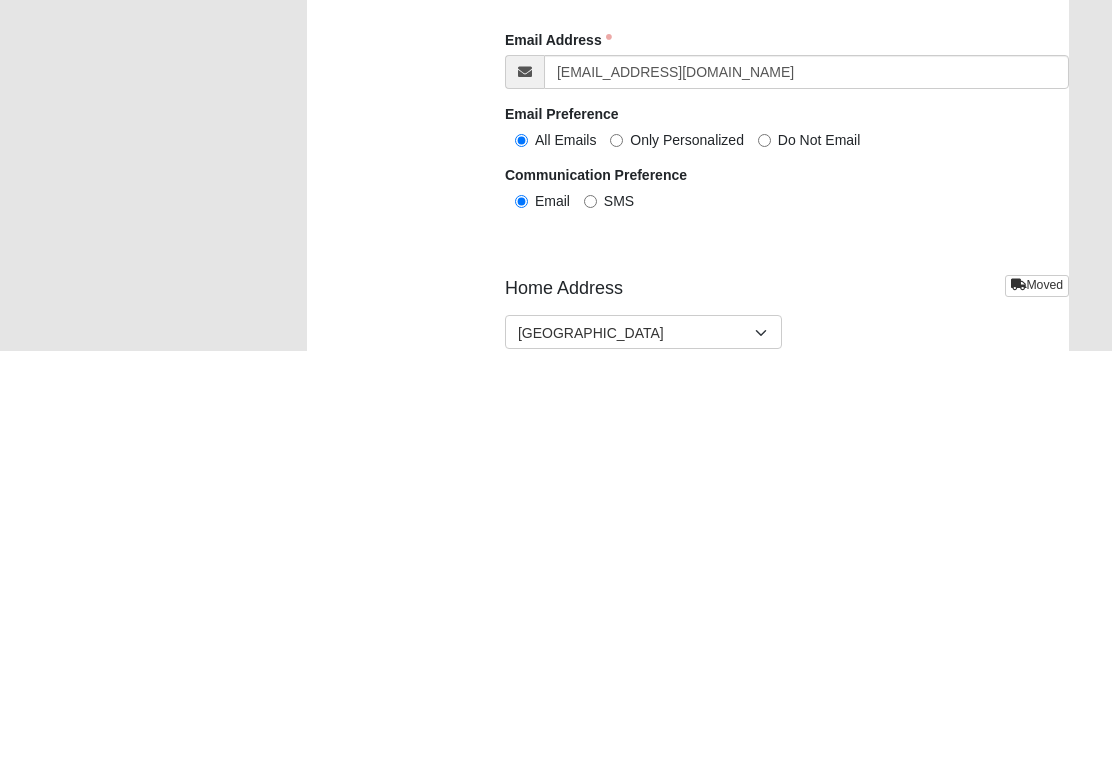 click on "SMS" at bounding box center (590, 609) 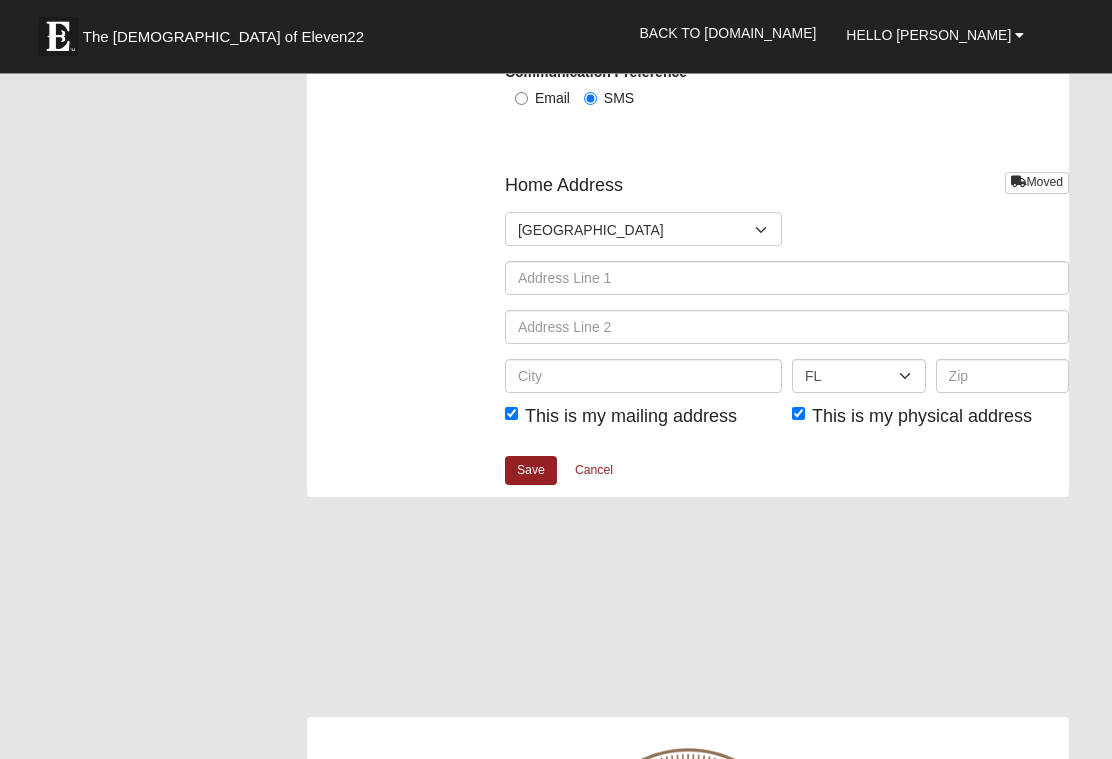 scroll, scrollTop: 2680, scrollLeft: 0, axis: vertical 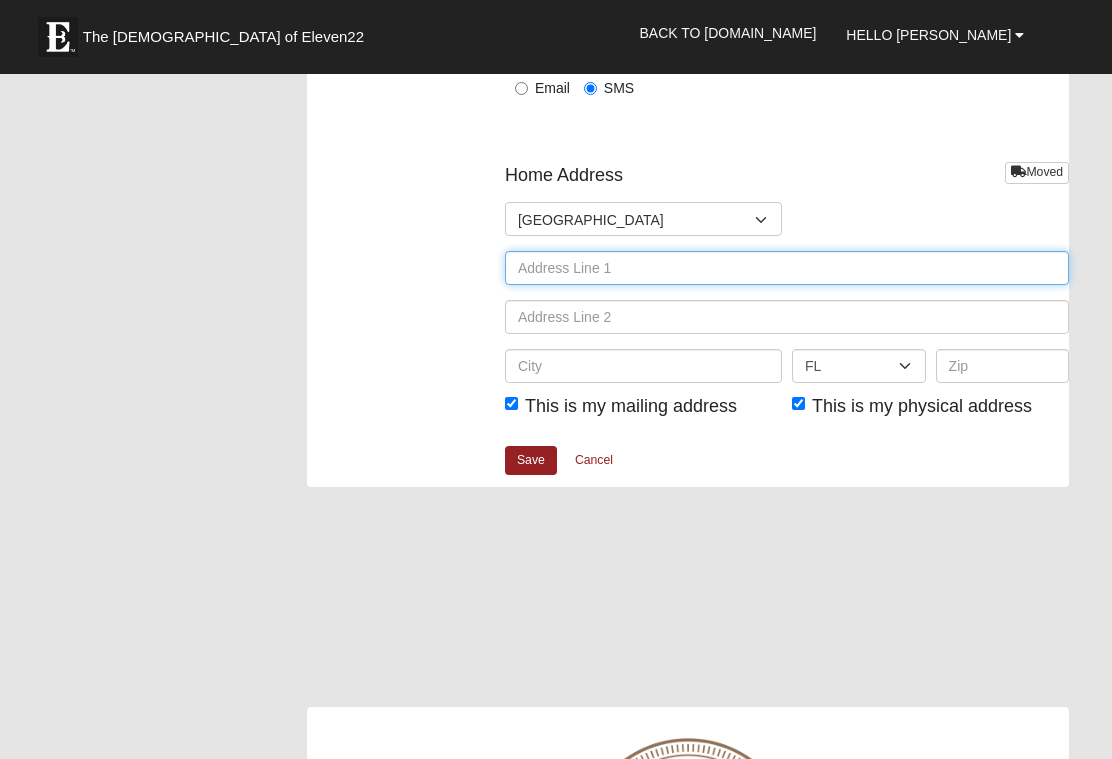 click at bounding box center [787, 268] 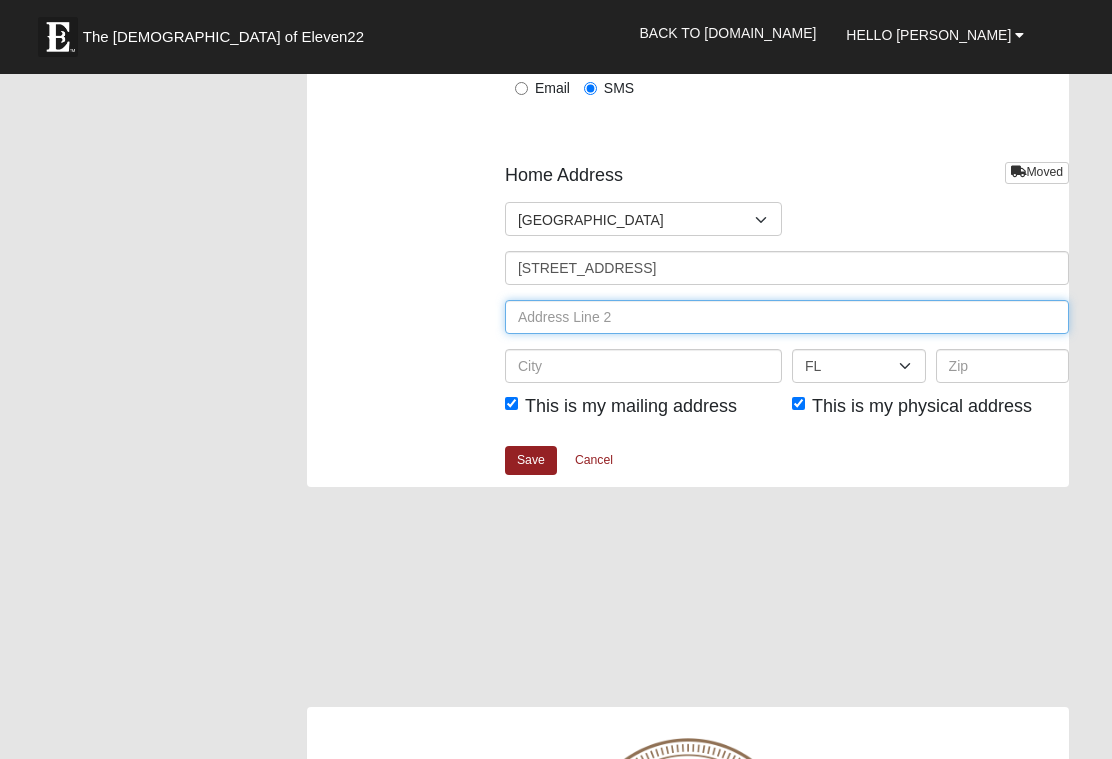 type on "Unit 1808" 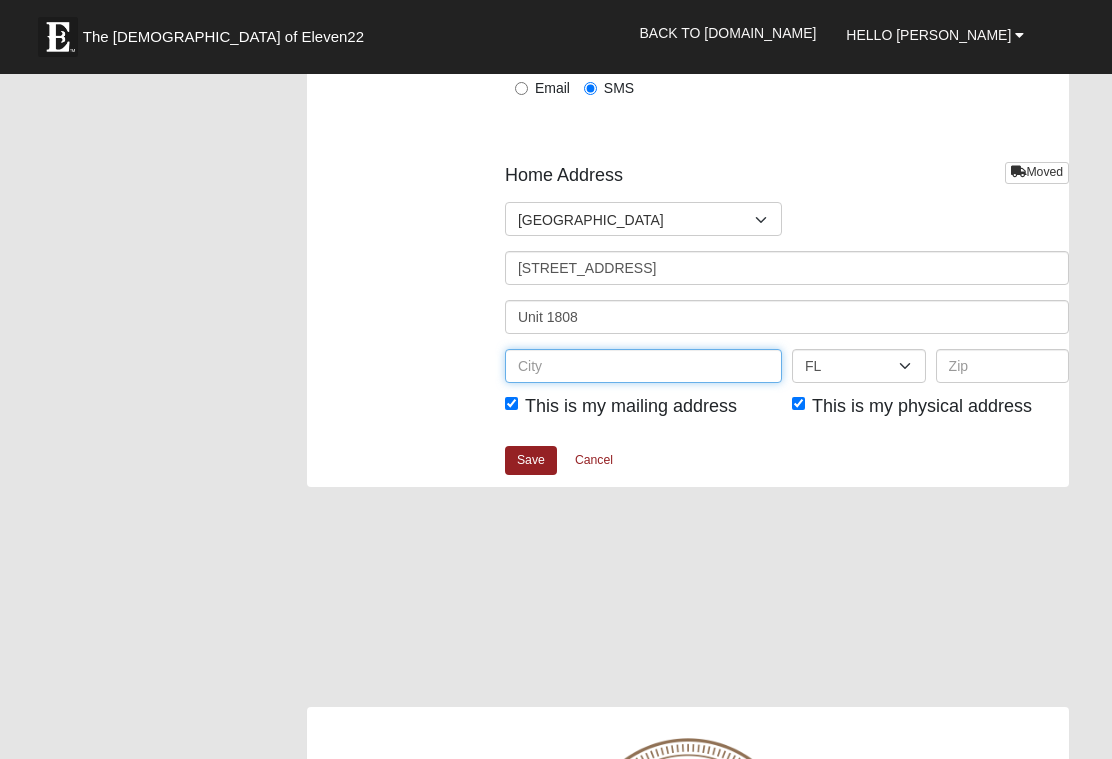 type on "[GEOGRAPHIC_DATA]" 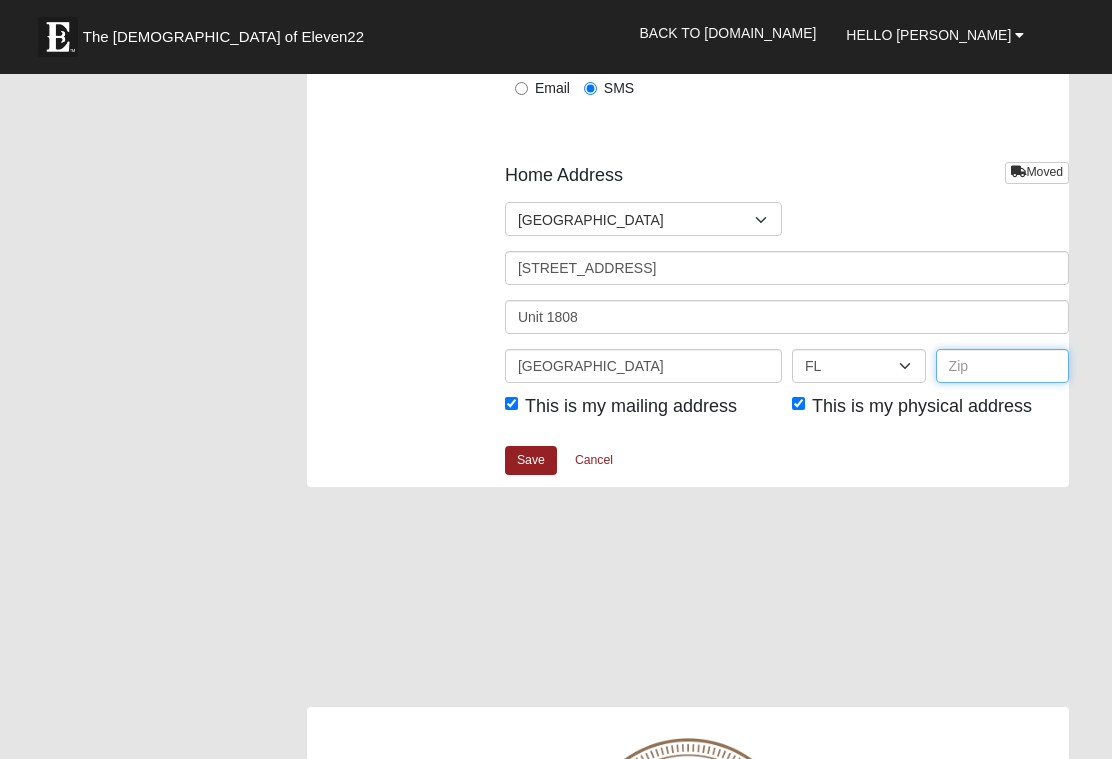 type on "32065" 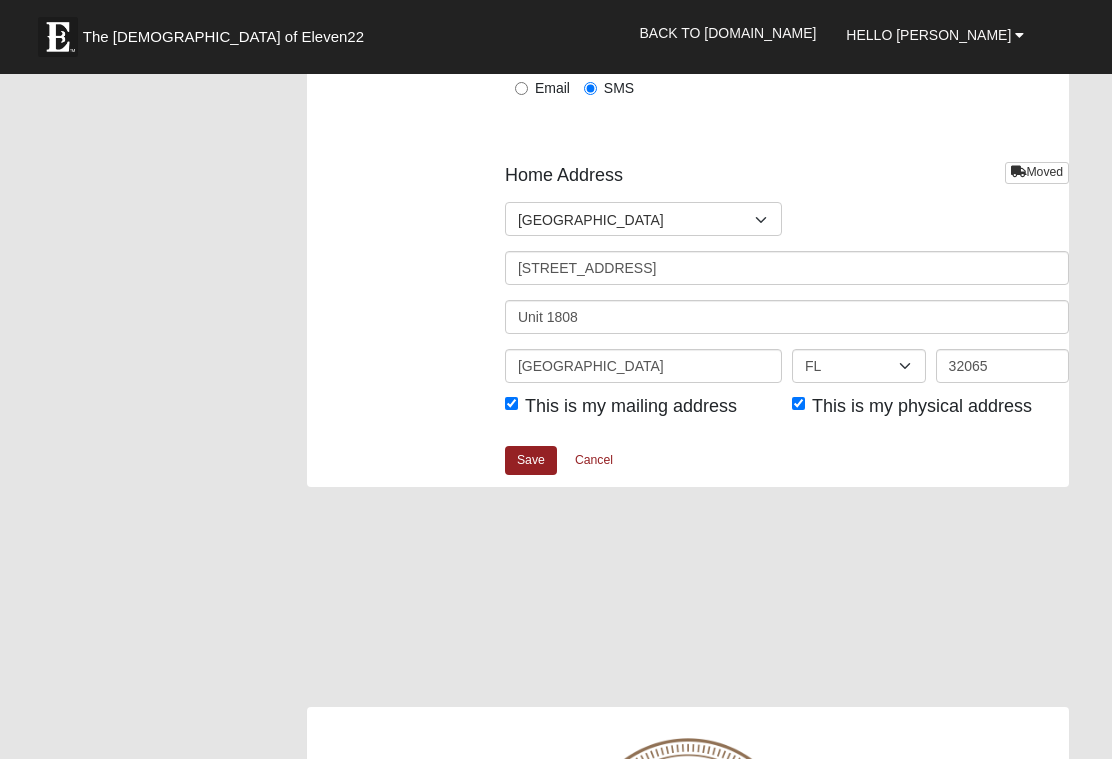 click on "Save" at bounding box center [531, 460] 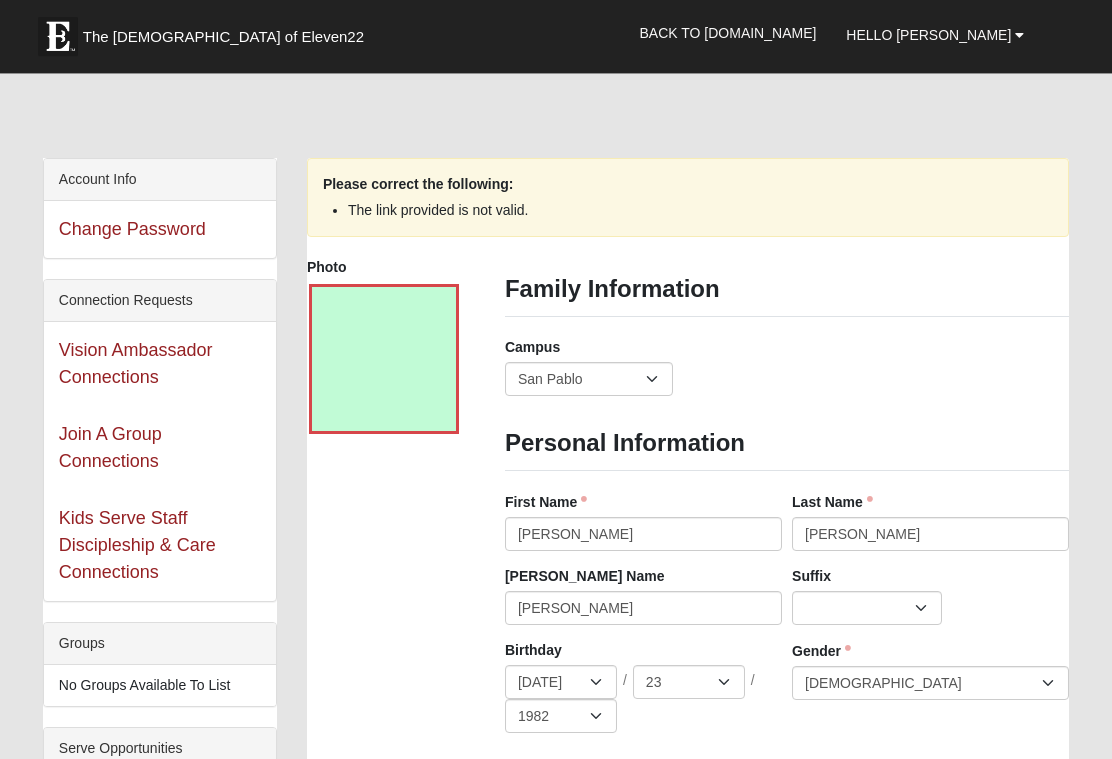 scroll, scrollTop: 0, scrollLeft: 0, axis: both 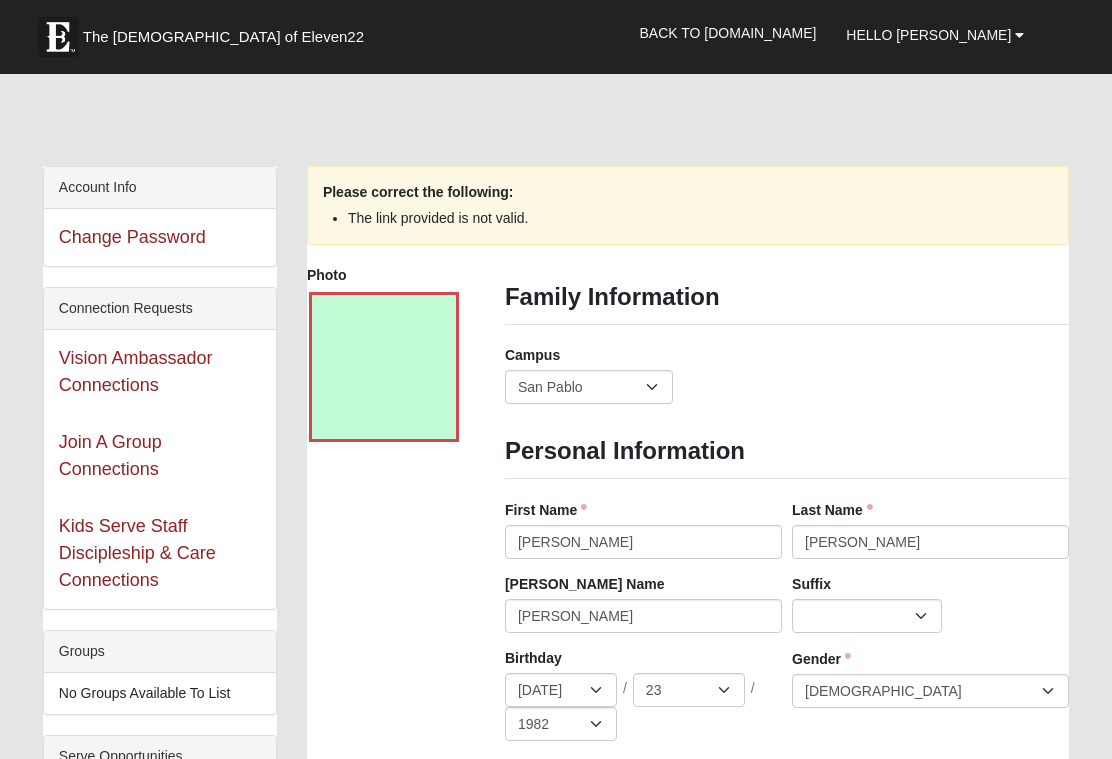 click on "Back to [DOMAIN_NAME]" at bounding box center [728, 33] 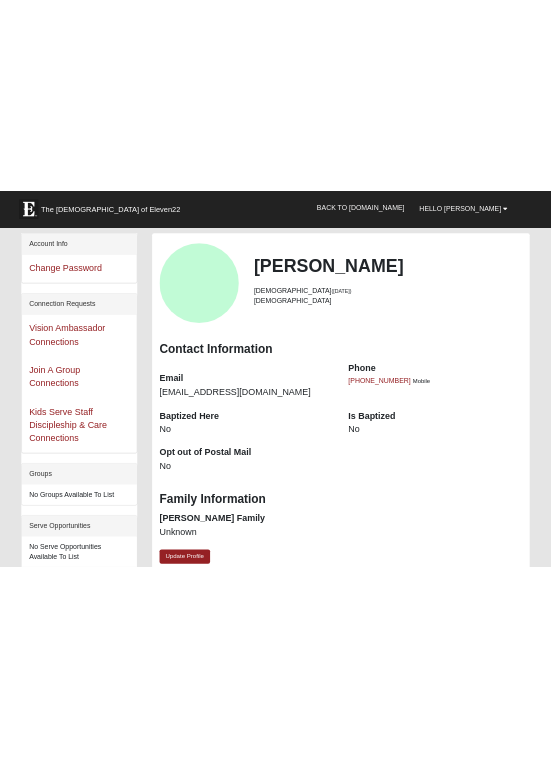 scroll, scrollTop: 0, scrollLeft: 0, axis: both 